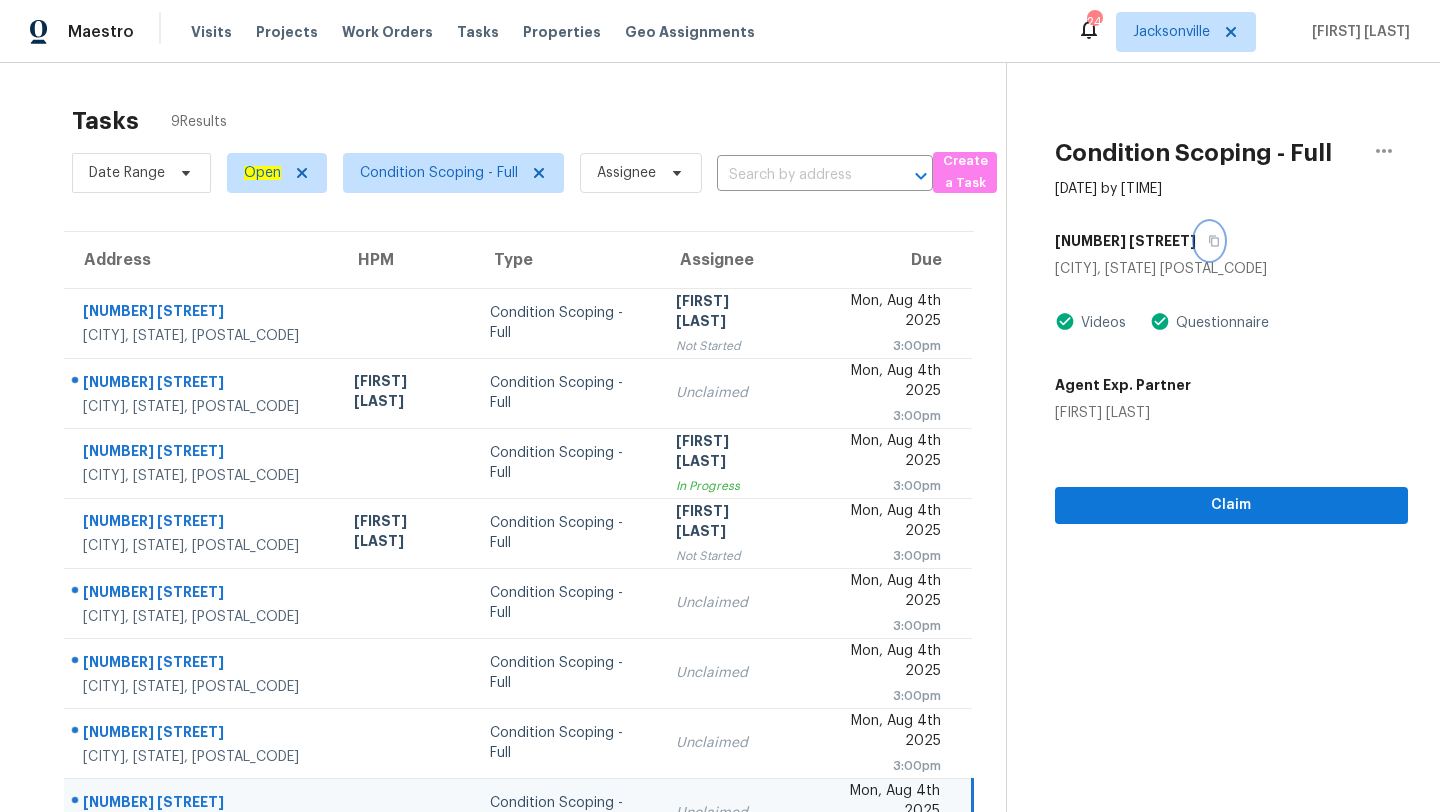 scroll, scrollTop: 0, scrollLeft: 0, axis: both 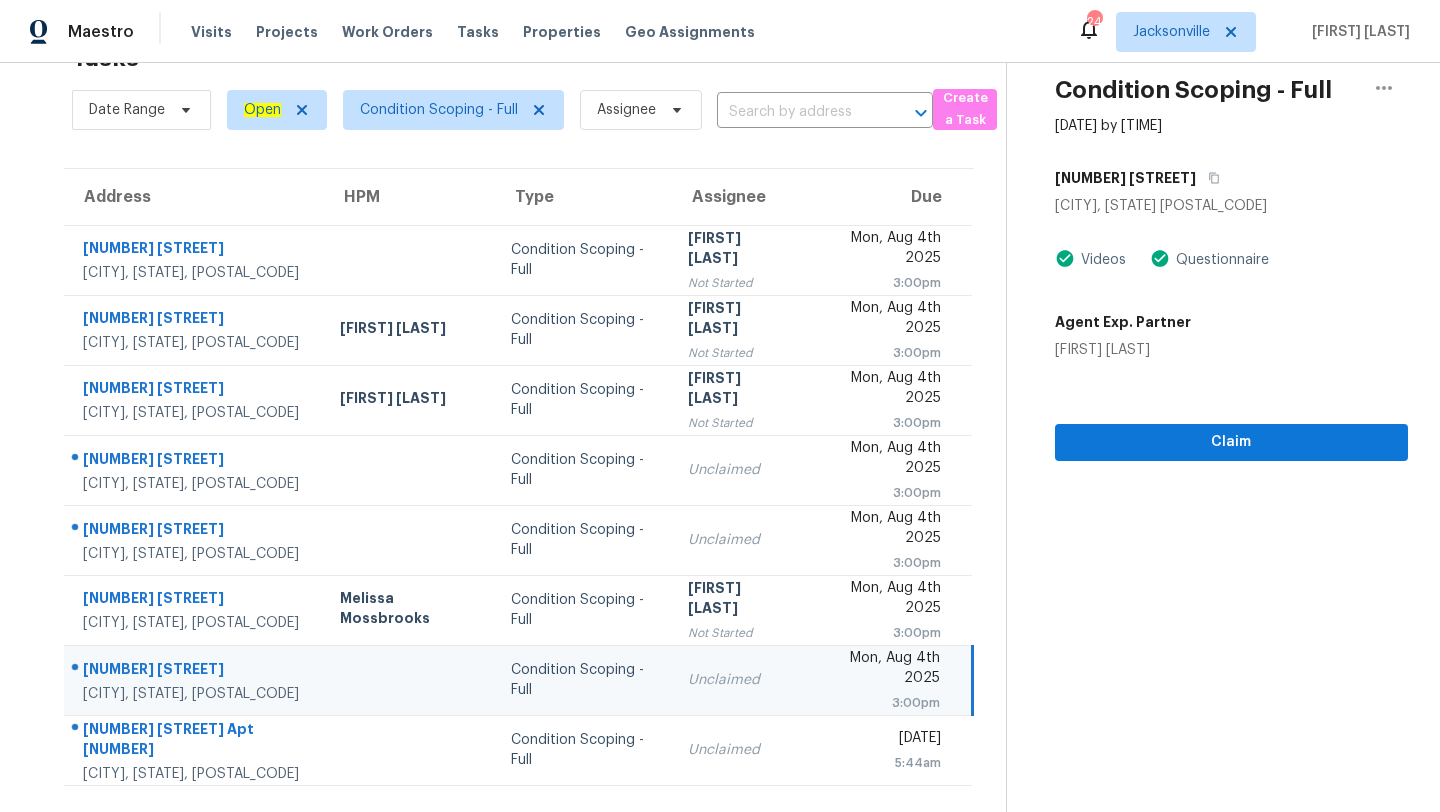 click on "Visits Projects Work Orders Tasks Properties Geo Assignments" at bounding box center (485, 32) 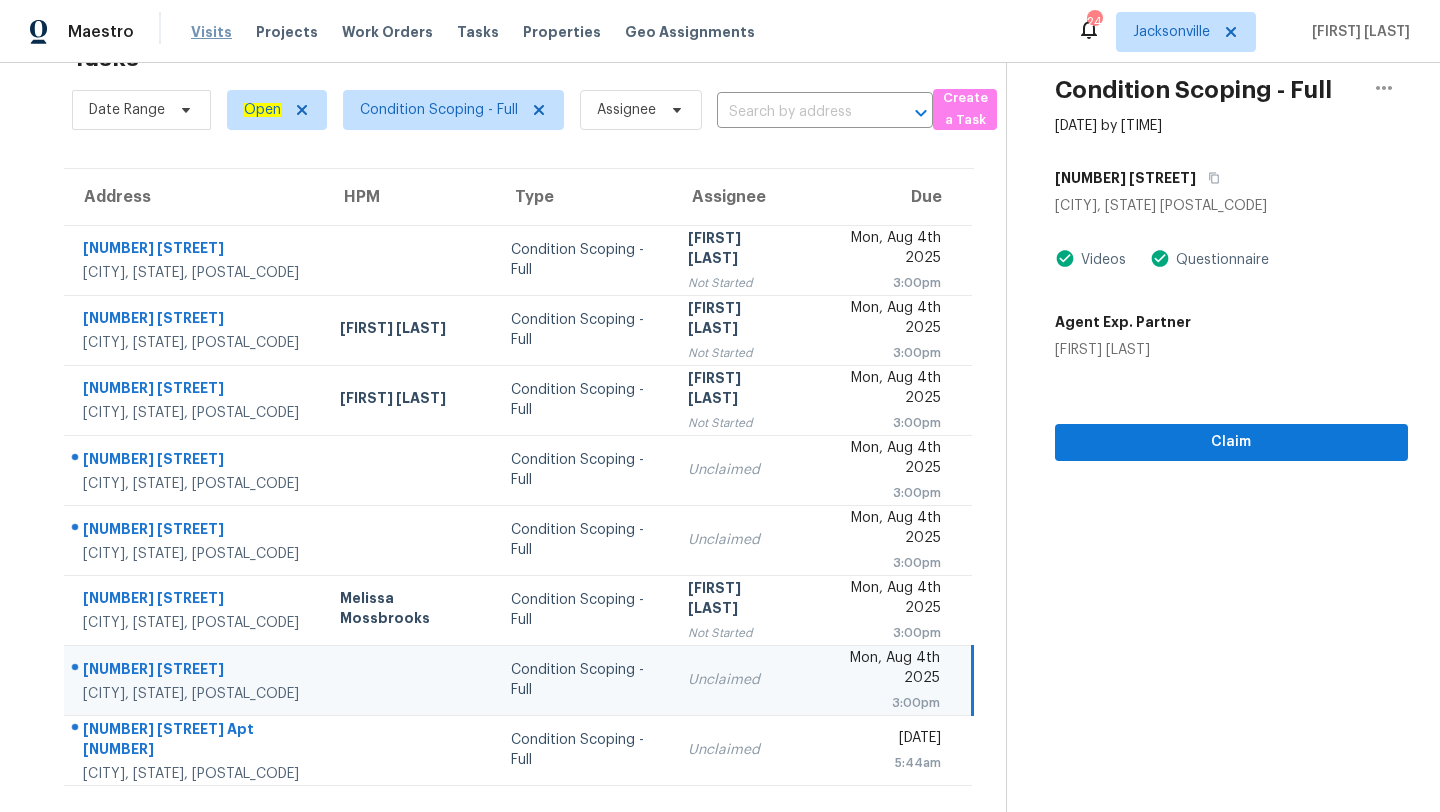 click on "Visits" at bounding box center (211, 32) 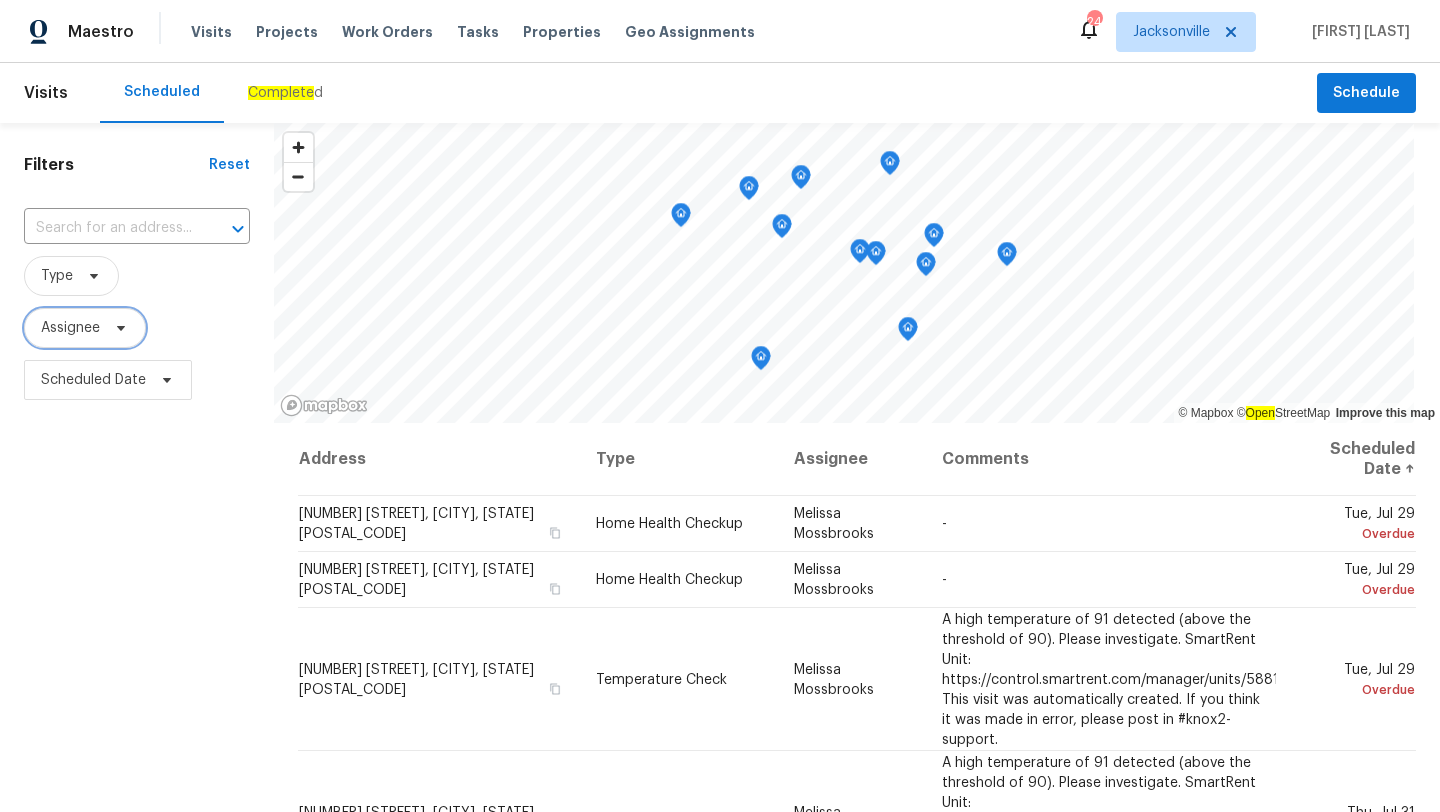 click 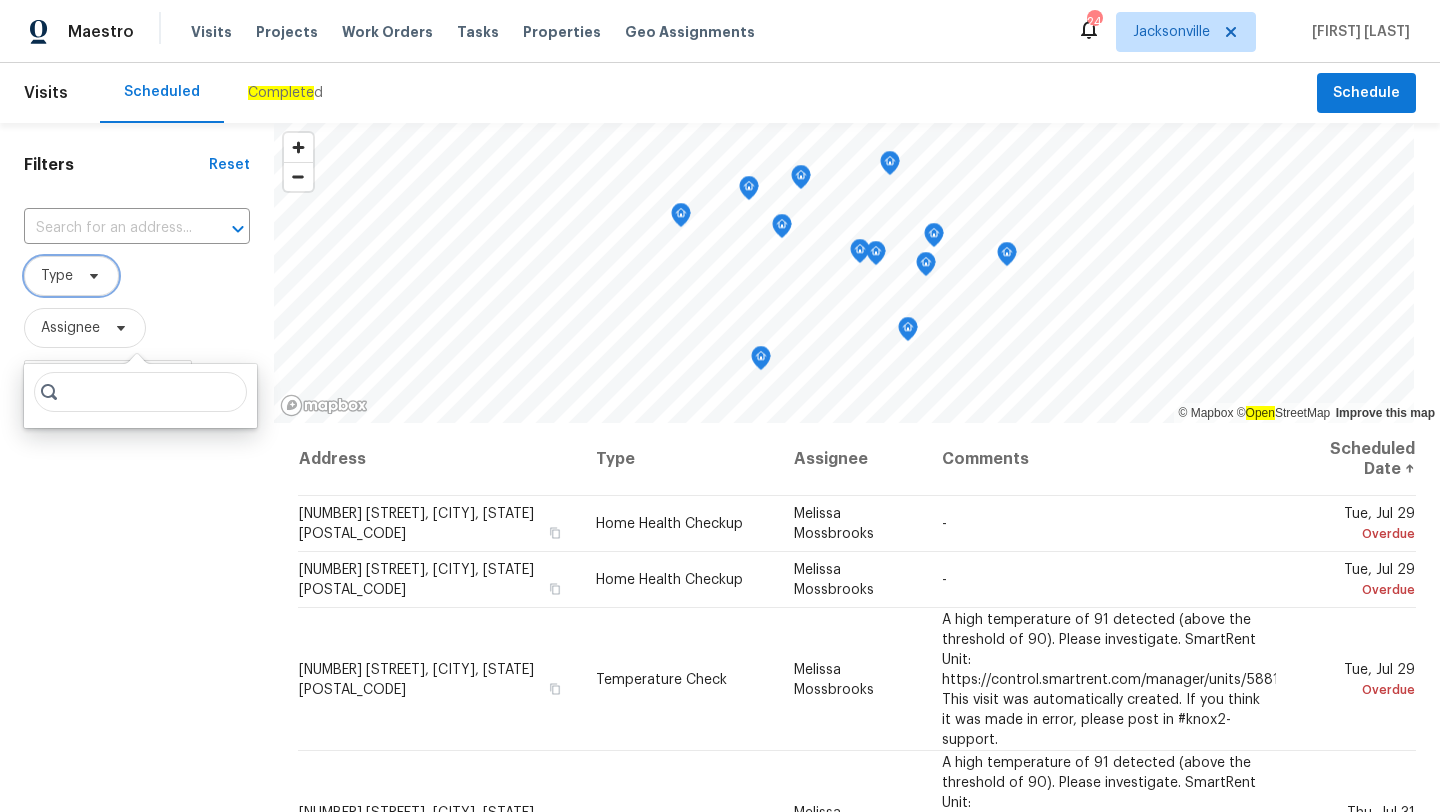click on "Type" at bounding box center (71, 276) 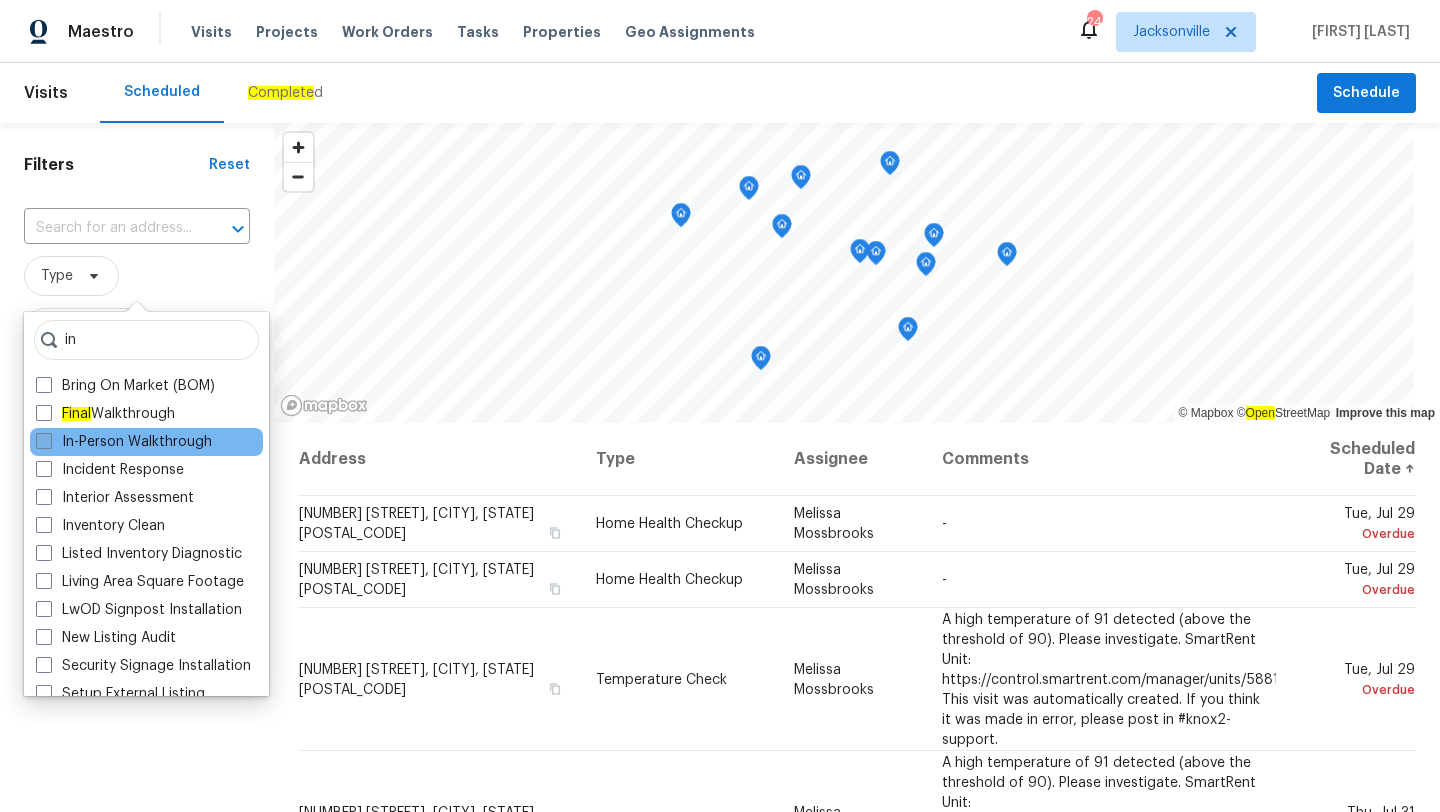 type on "in" 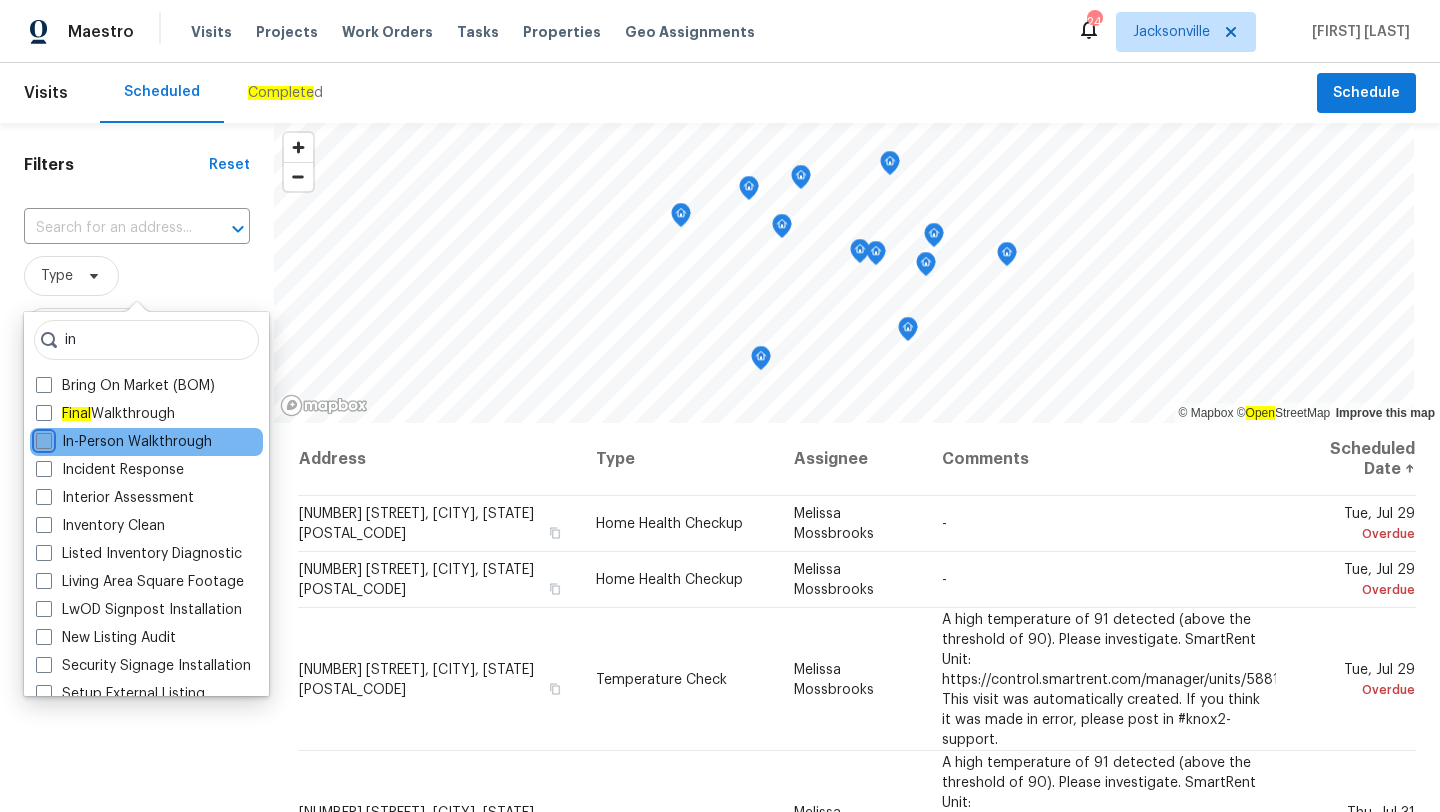click on "In-Person Walkthrough" at bounding box center (42, 438) 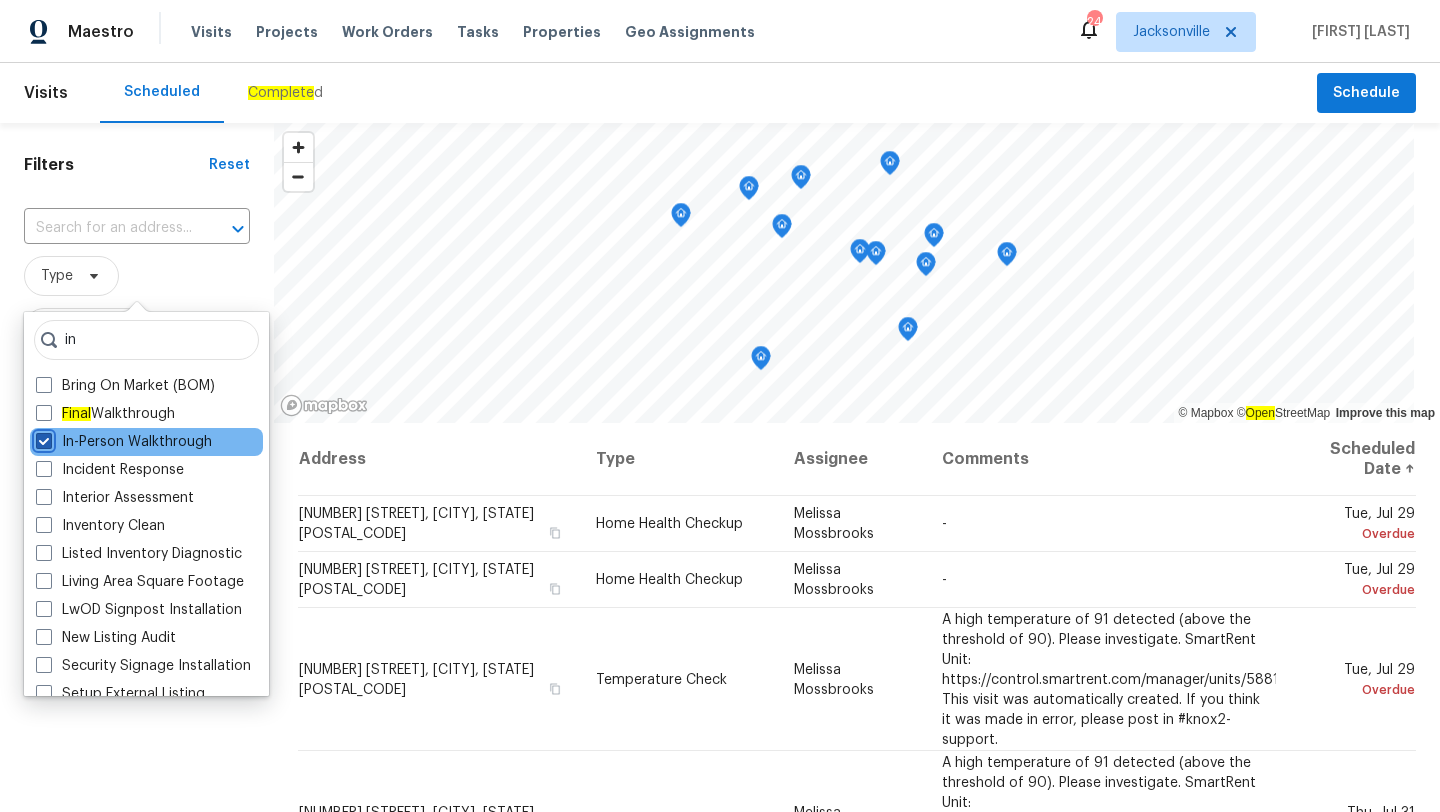 checkbox on "true" 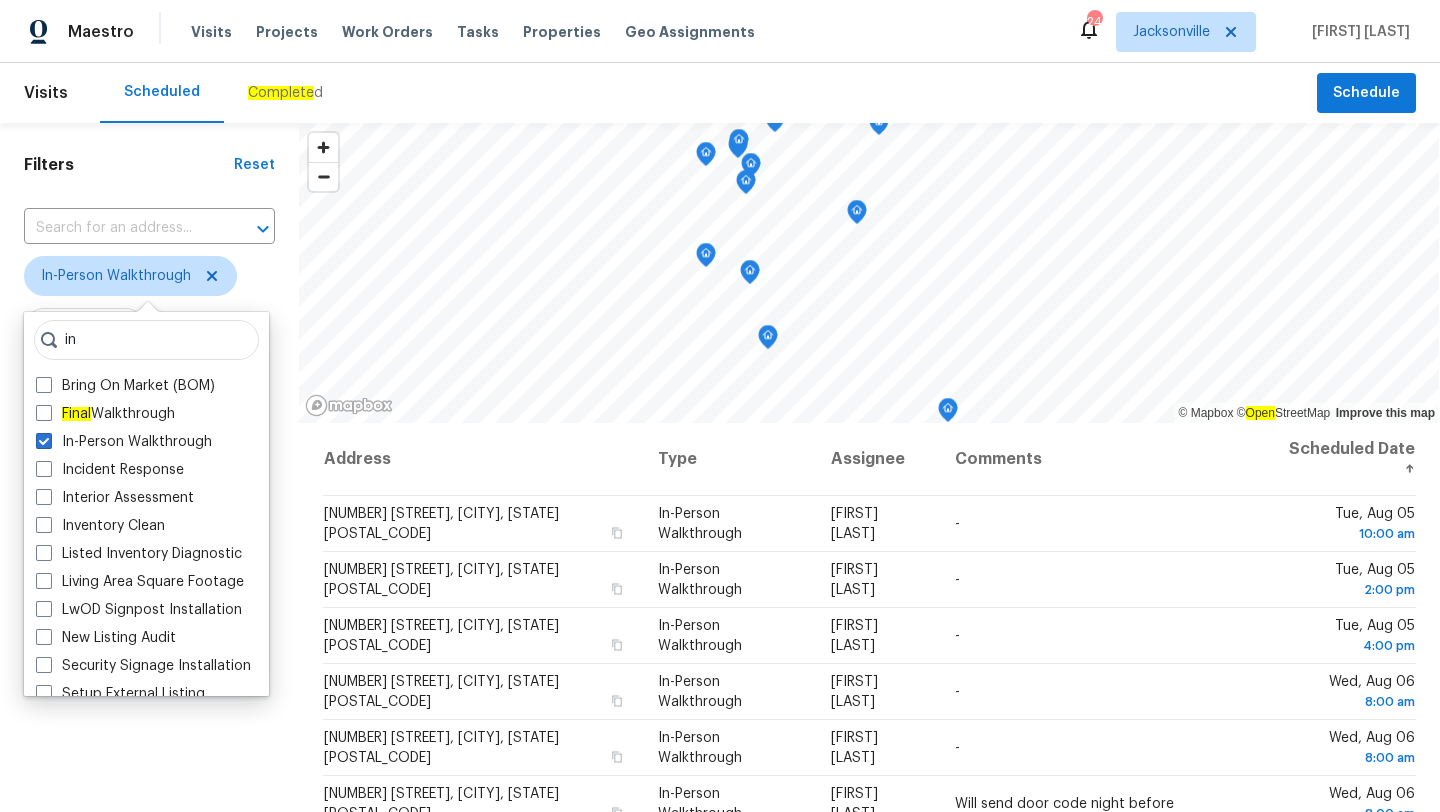 click on "Filters Reset ​ In-Person Walkthrough Assignee Scheduled Date" at bounding box center [149, 598] 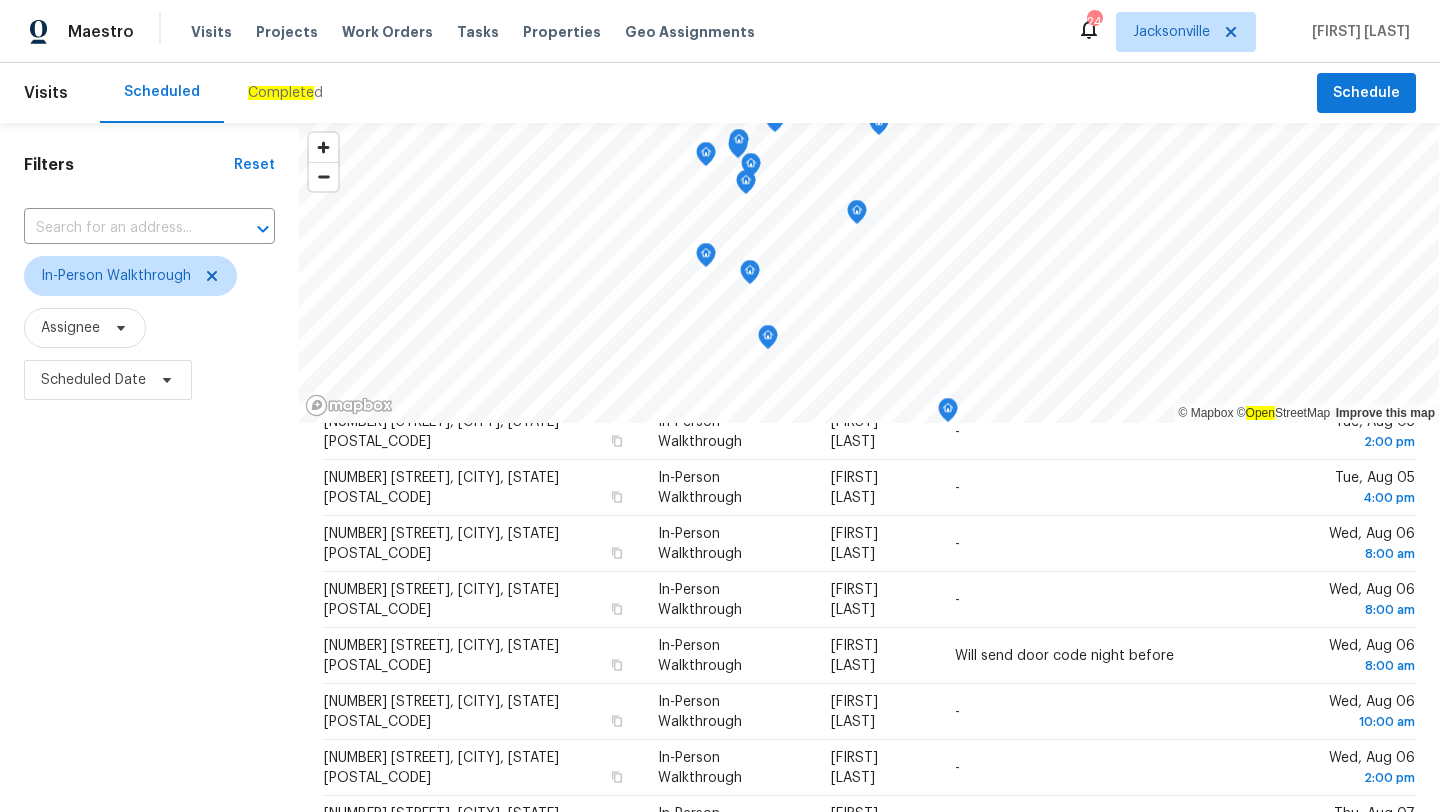 scroll, scrollTop: 279, scrollLeft: 0, axis: vertical 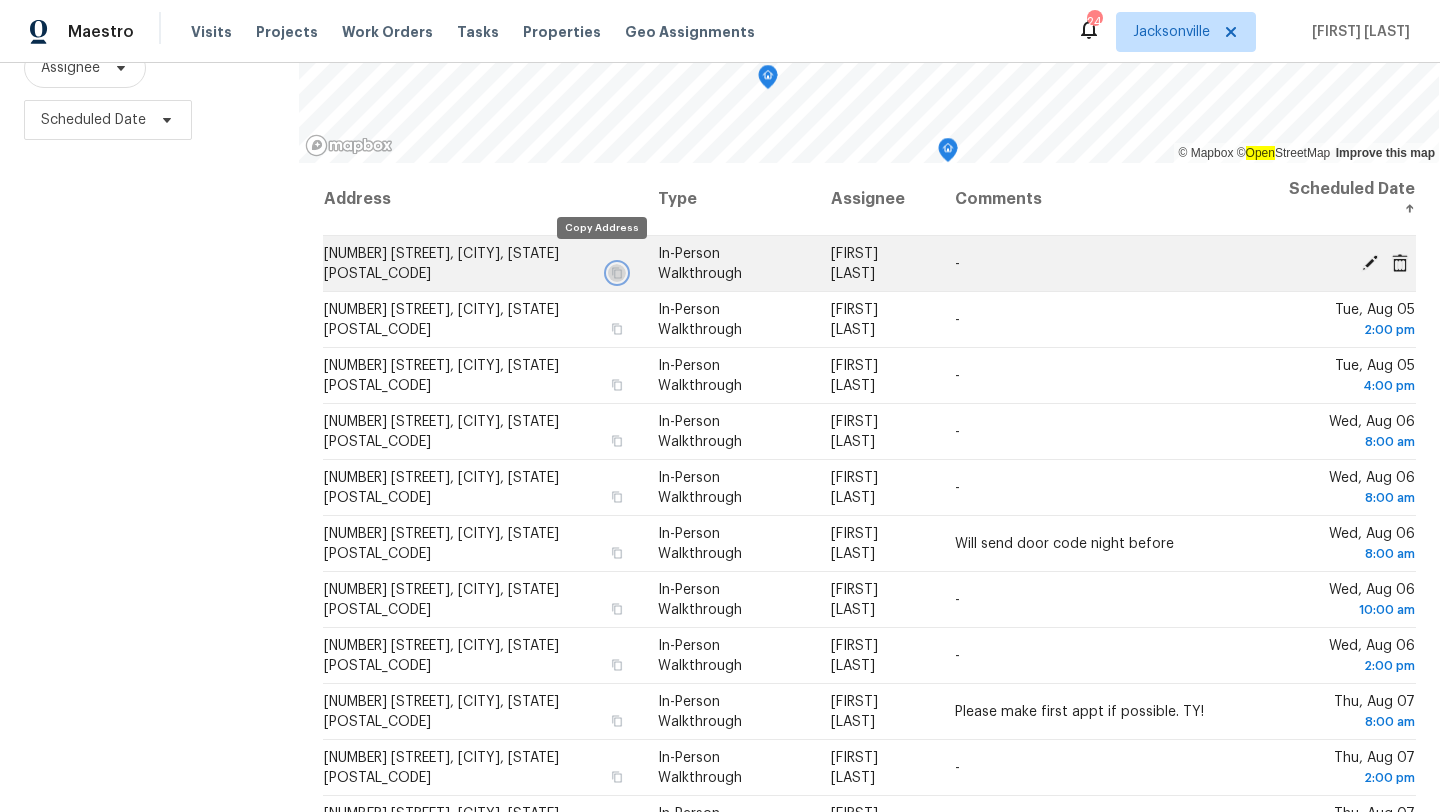 click 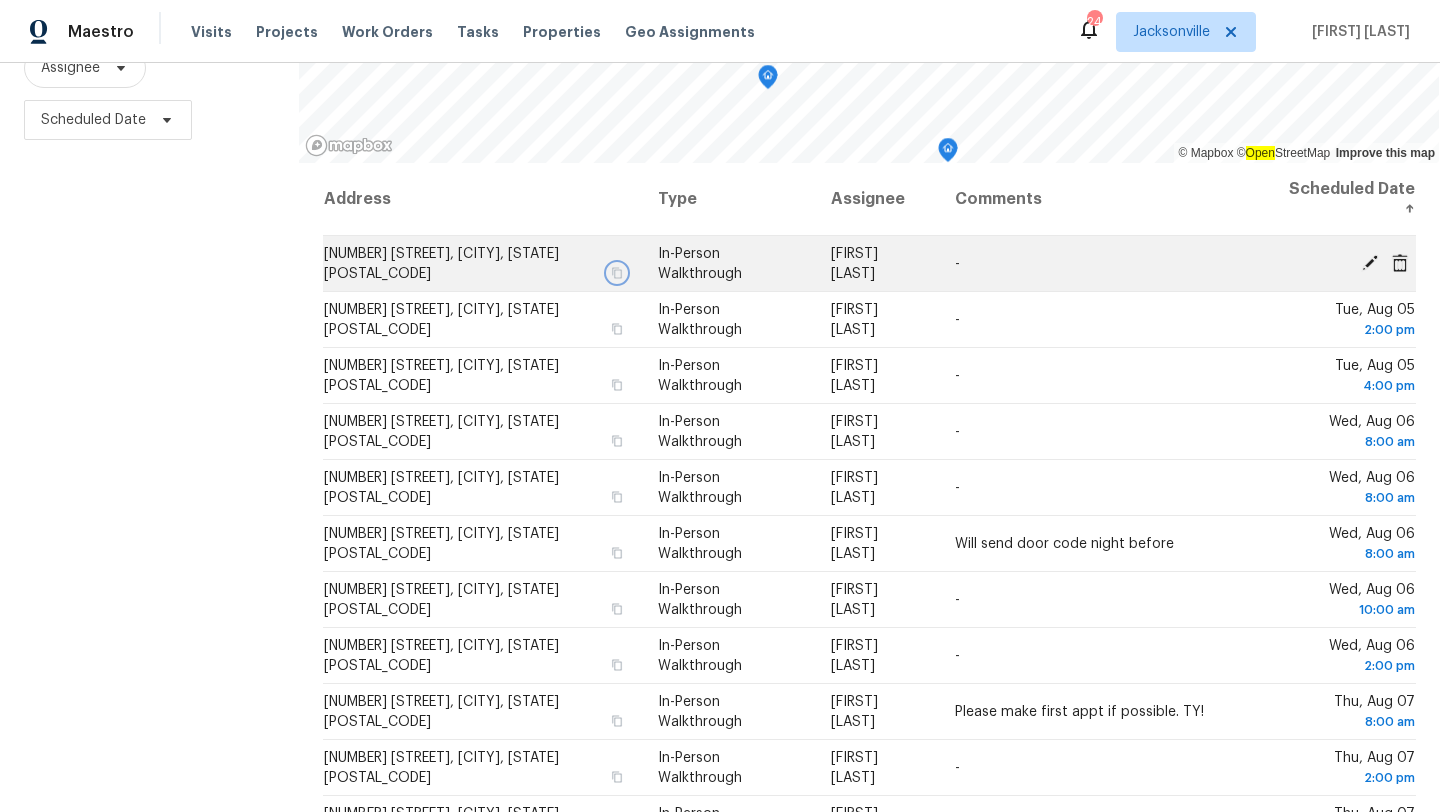 click 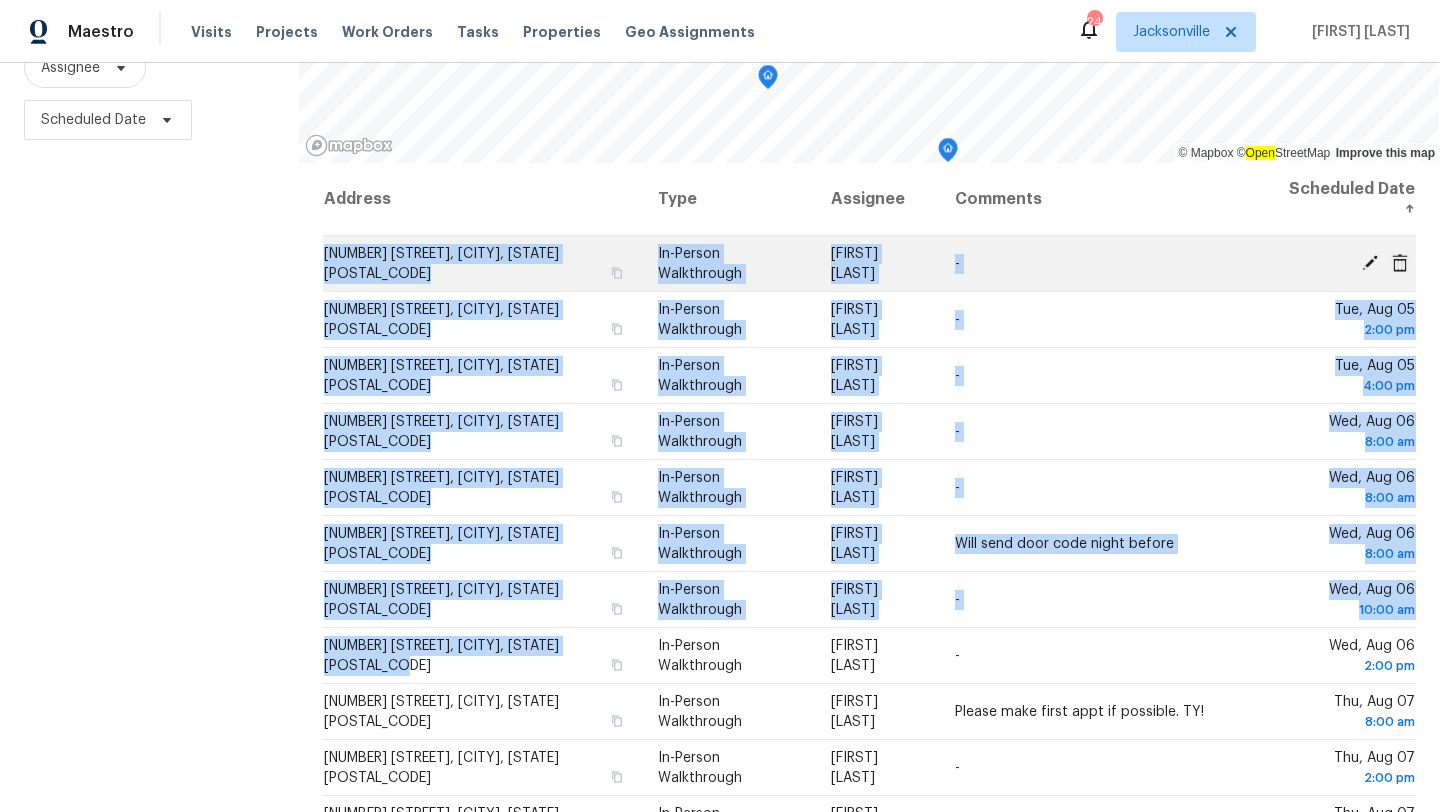 drag, startPoint x: 361, startPoint y: 666, endPoint x: 321, endPoint y: 264, distance: 403.98514 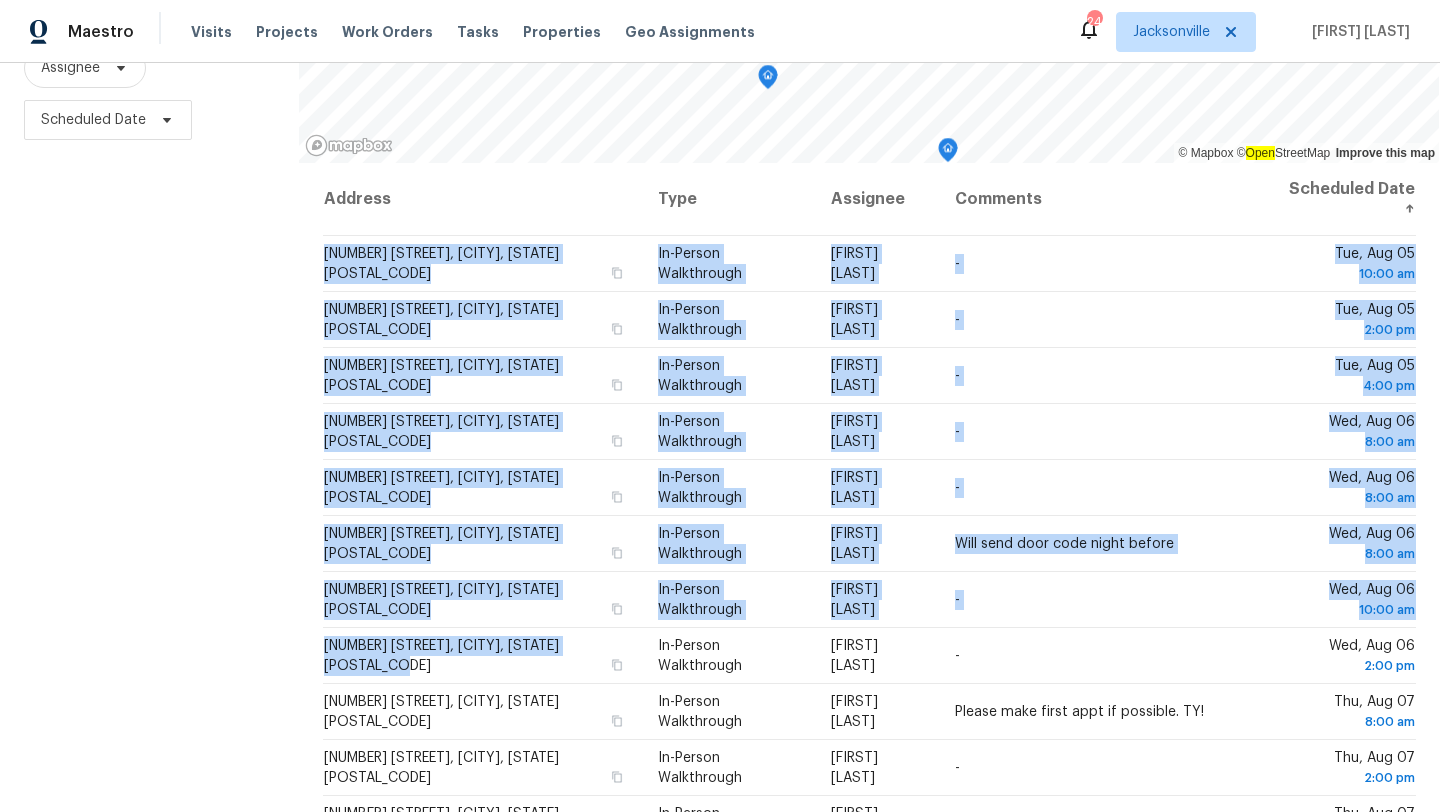 copy on "[NUMBER] [STREET], [CITY], [STATE] [POSTAL_CODE] In-Person Walkthrough [FIRST] [LAST] - [DATE] [TIME] [NUMBER] [STREET], [CITY], [STATE] [POSTAL_CODE] In-Person Walkthrough [FIRST] [LAST] - [DATE] [TIME] [NUMBER] [STREET], [CITY], [STATE] [POSTAL_CODE] In-Person Walkthrough [FIRST] [LAST] - [DATE] [TIME] [NUMBER] [STREET], [CITY], [STATE] [POSTAL_CODE] In-Person Walkthrough [FIRST] [LAST] - [DATE] [TIME] [NUMBER] [STREET], [CITY], [STATE] [POSTAL_CODE] In-Person Walkthrough [FIRST] [LAST] - [DATE] [TIME] [NUMBER] [STREET], [CITY], [STATE] [POSTAL_CODE] In-Person Walkthrough [FIRST] [LAST] Will send door code night before
[DATE] [TIME] [NUMBER] [STREET], [CITY], [STATE] [POSTAL_CODE] In-Person Walkthrough [FIRST] [LAST] - [DATE] [TIME] [NUMBER] [STREET], [CITY], [STATE] [POSTAL_CODE] In-Person Walkthrough [FIRST] [LAST] - [DATE] [TIME] [NUMBER] [STREET], [CITY], [STATE] [POSTAL_CODE]" 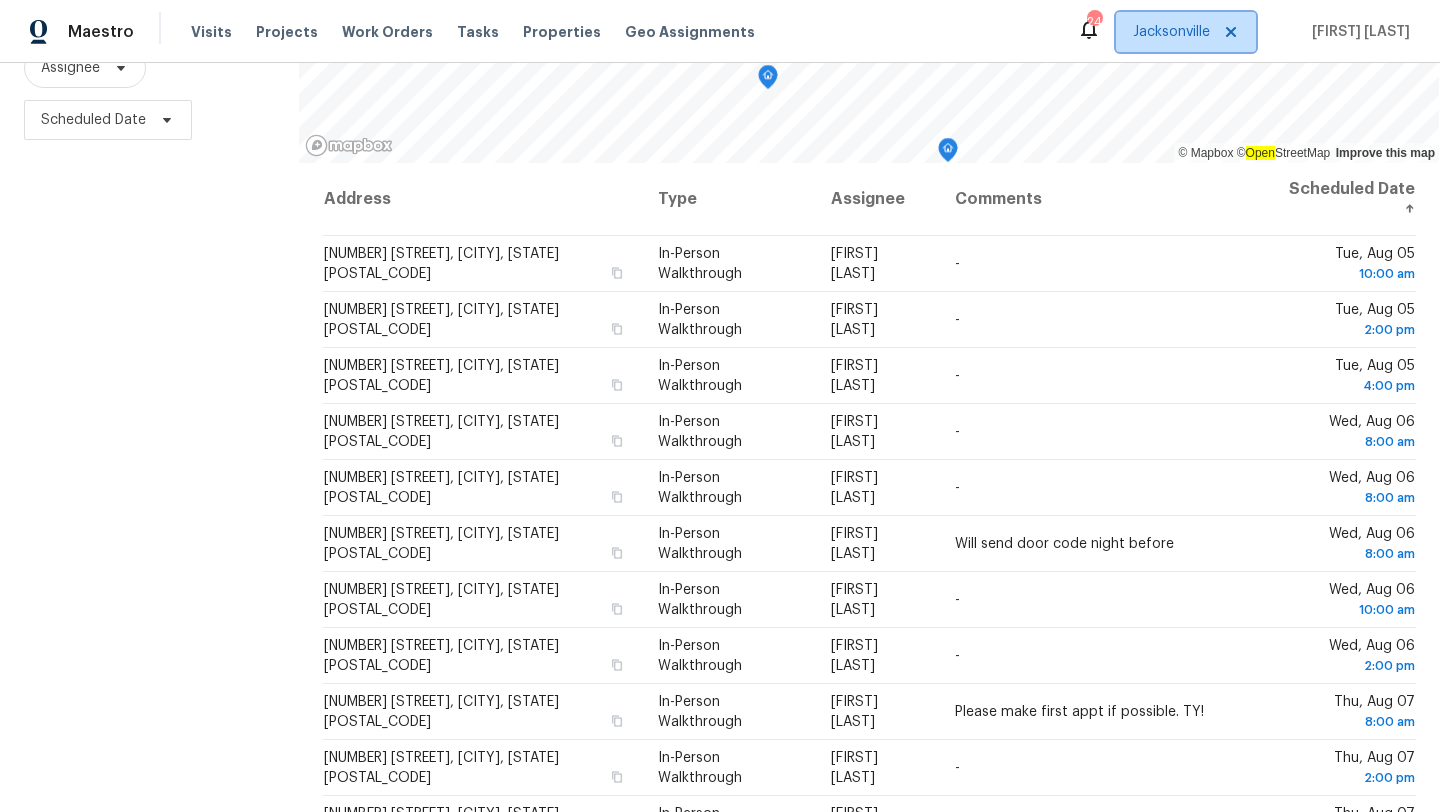 click on "Jacksonville" at bounding box center (1171, 32) 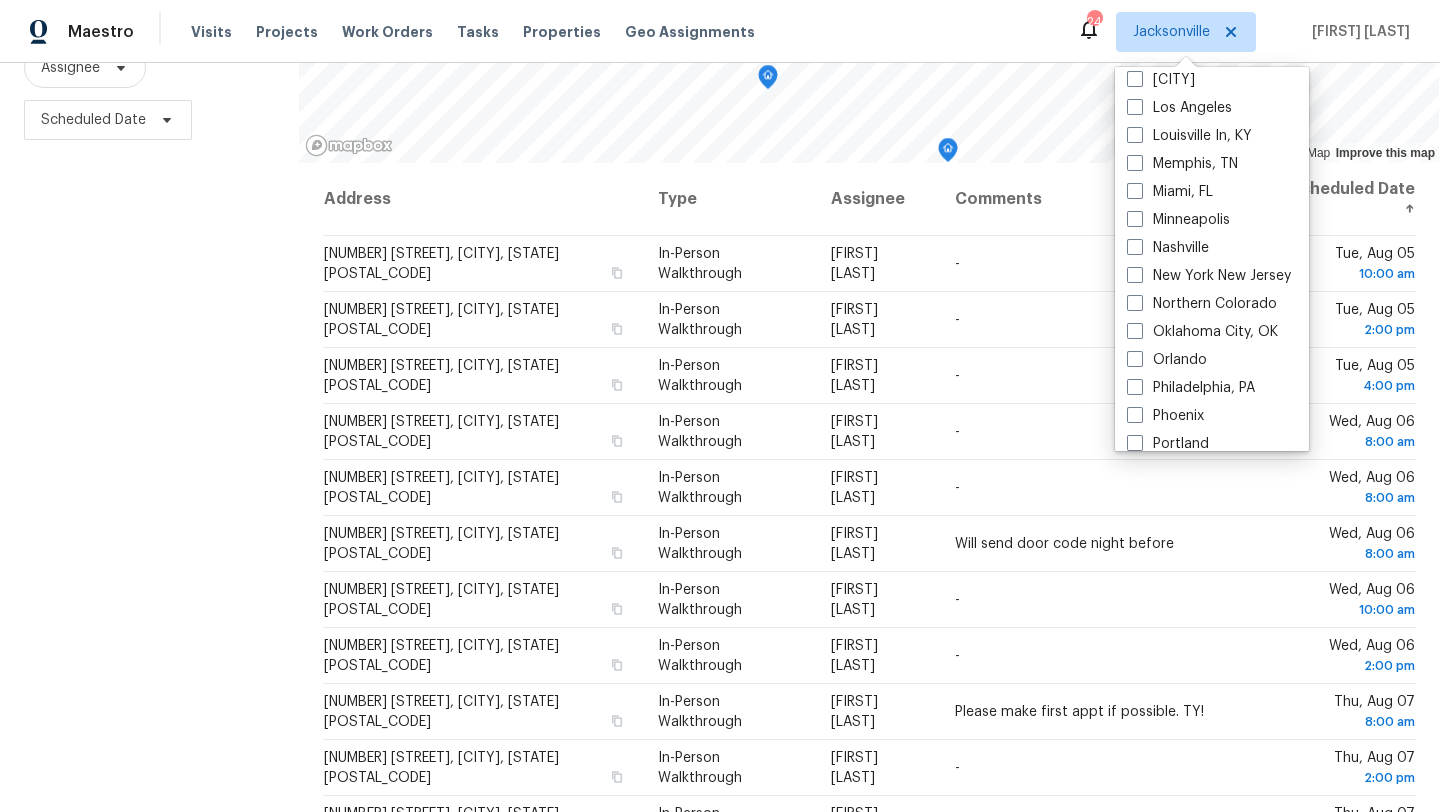 scroll, scrollTop: 828, scrollLeft: 0, axis: vertical 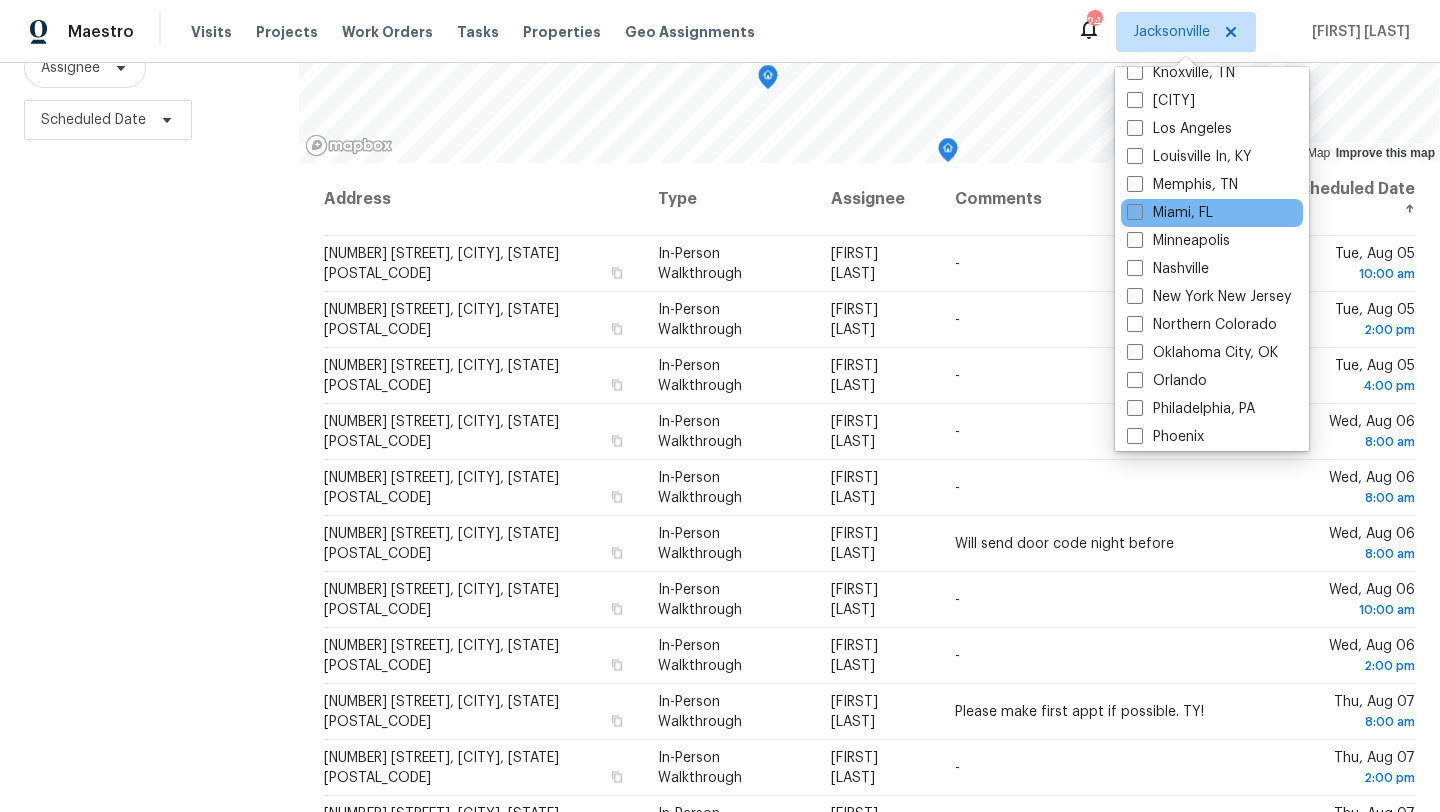 click at bounding box center (1135, 212) 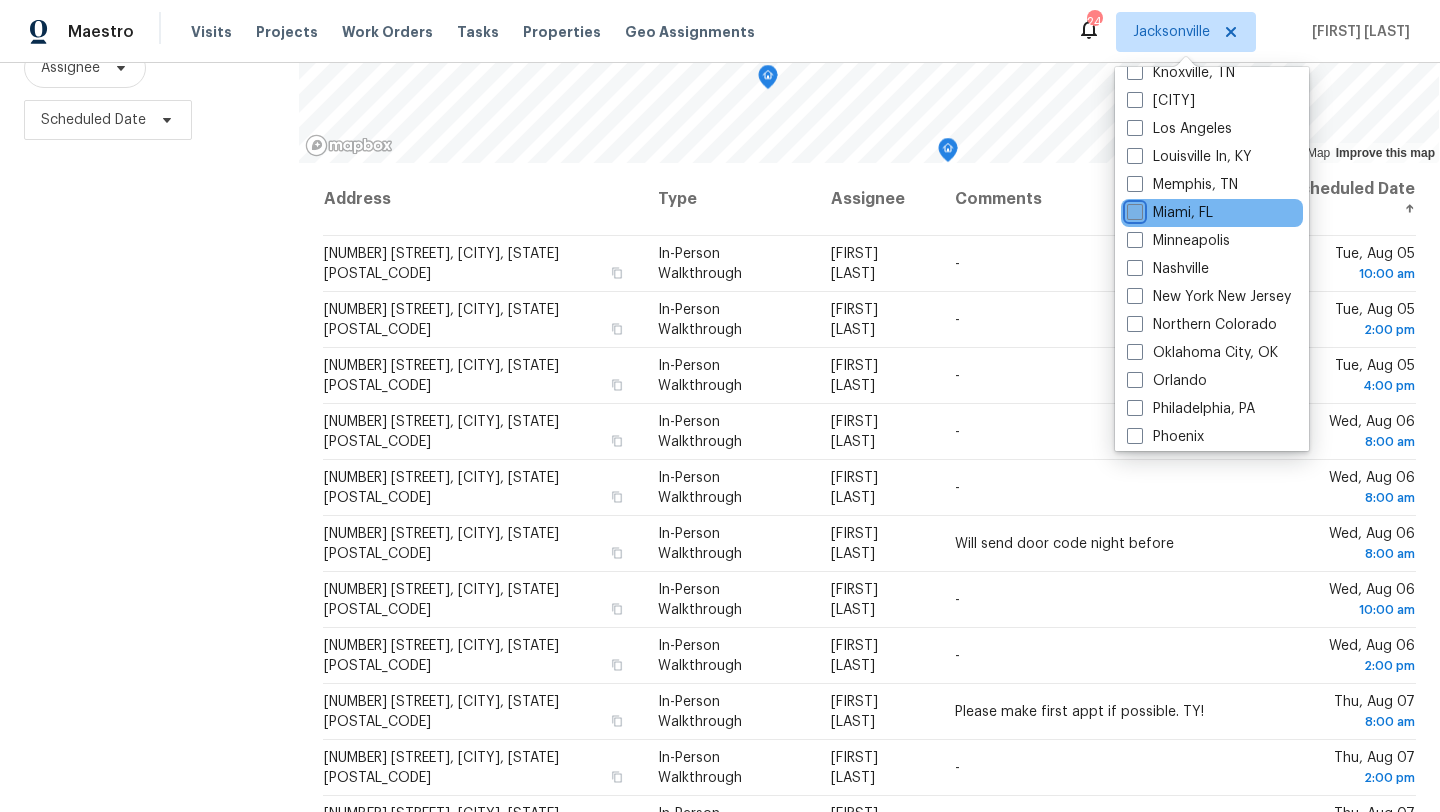 click on "Miami, FL" at bounding box center [1133, 209] 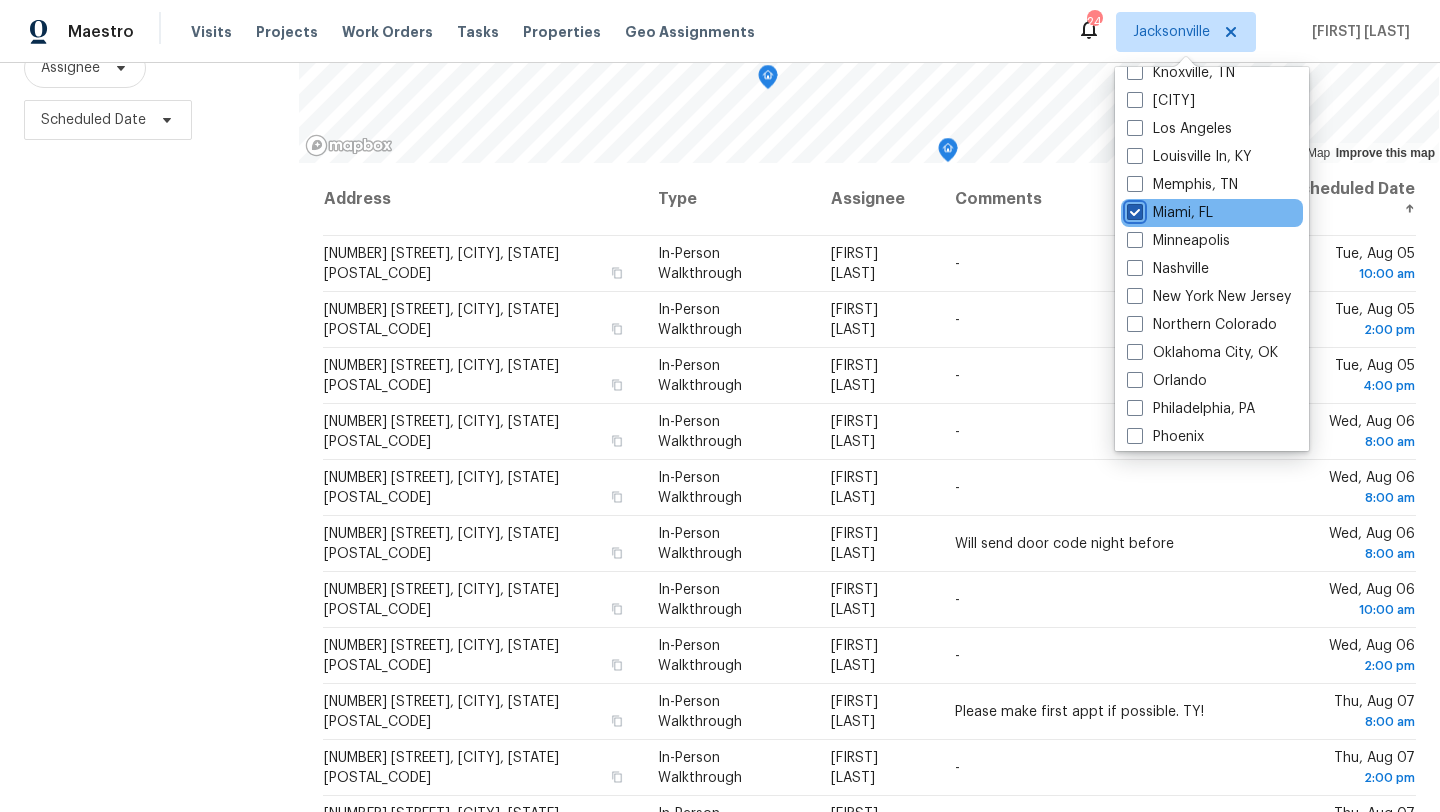 checkbox on "true" 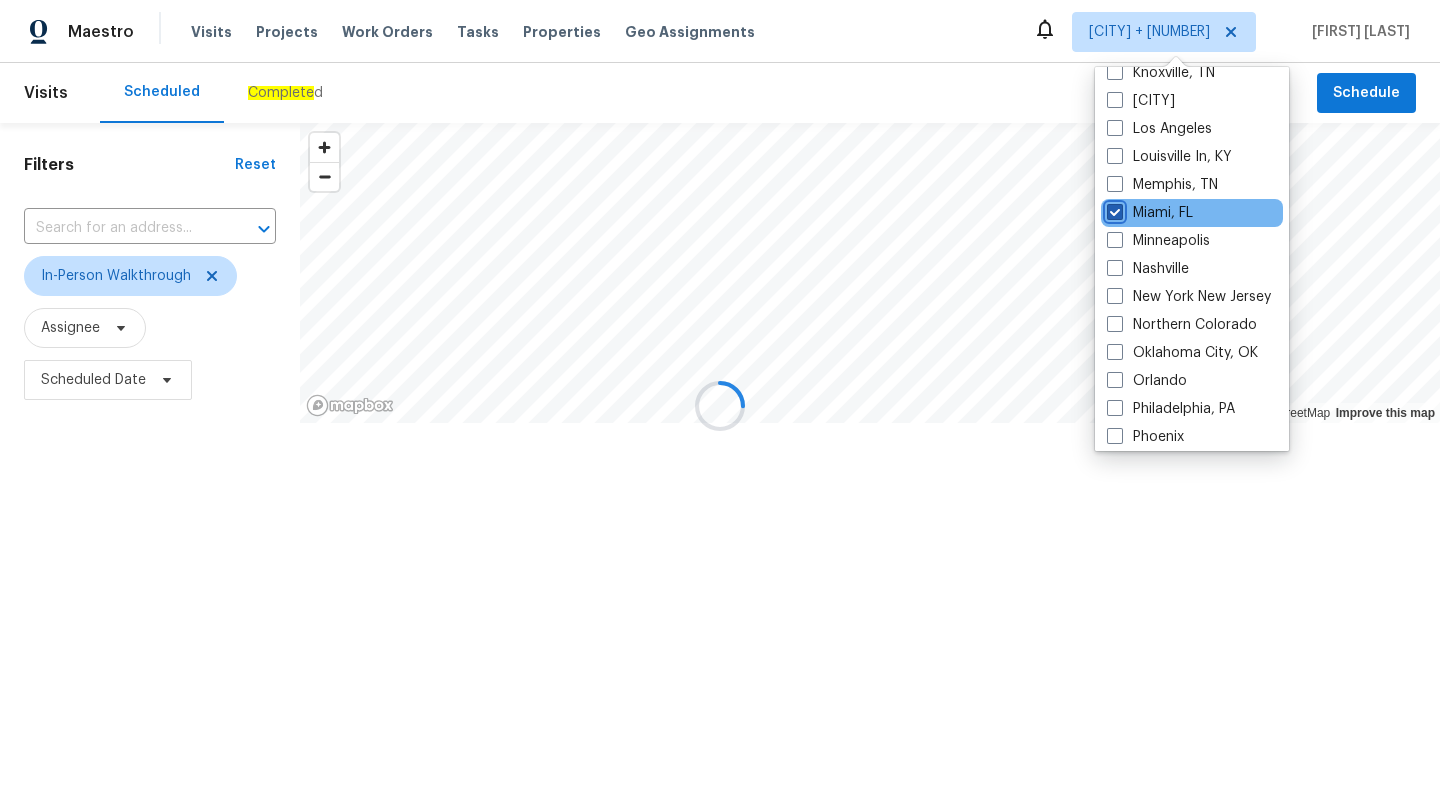 scroll, scrollTop: 0, scrollLeft: 0, axis: both 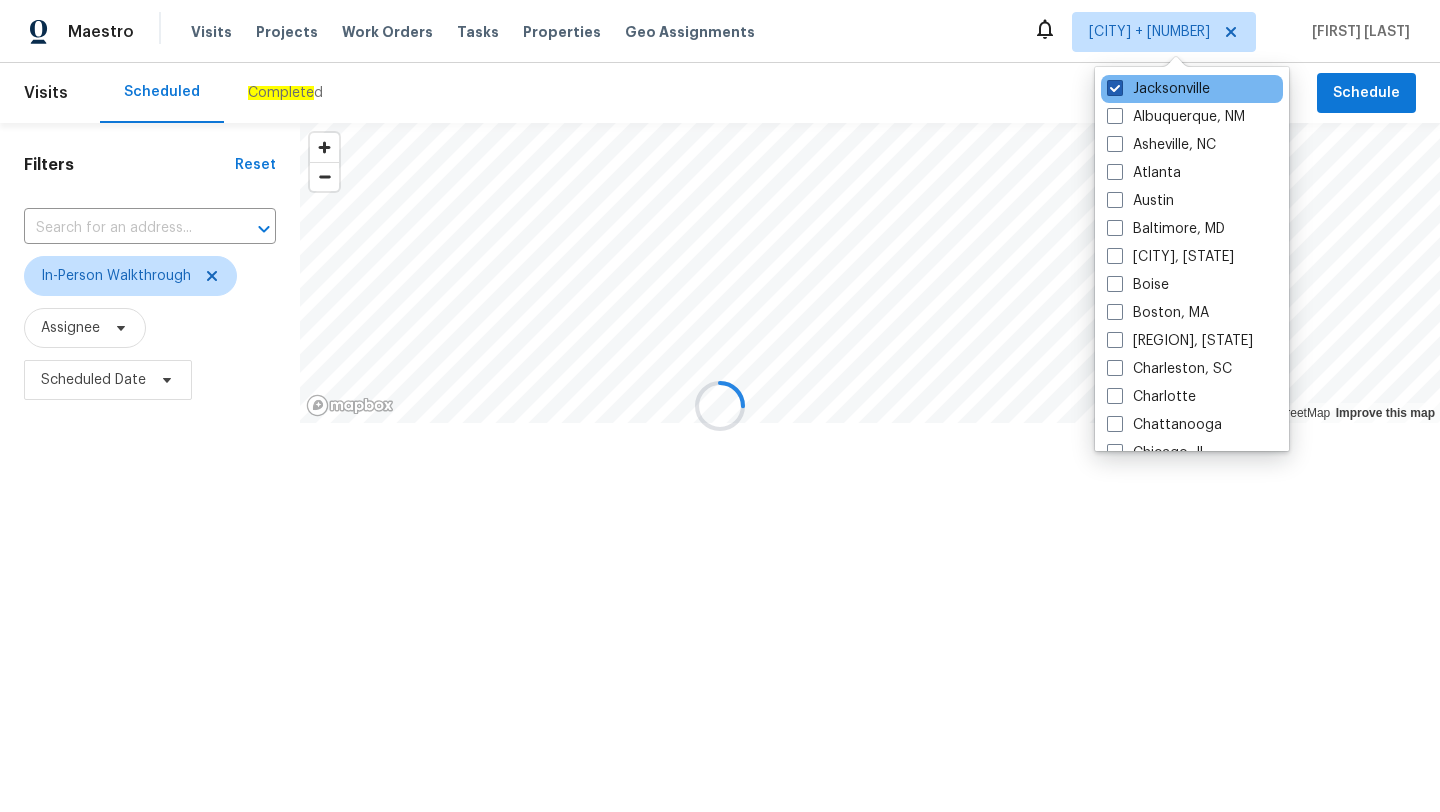 click on "Jacksonville" at bounding box center [1158, 89] 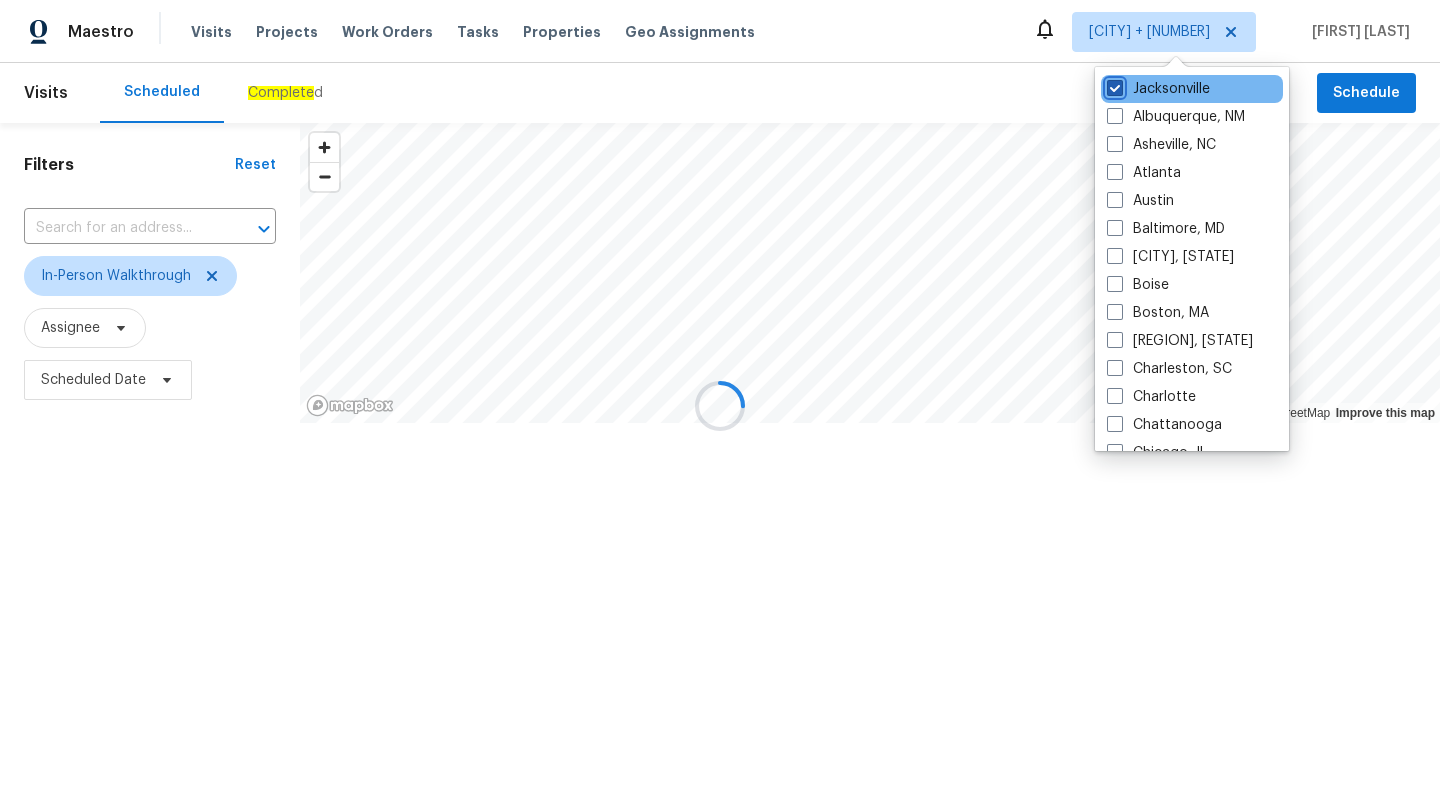 click on "Jacksonville" at bounding box center [1113, 85] 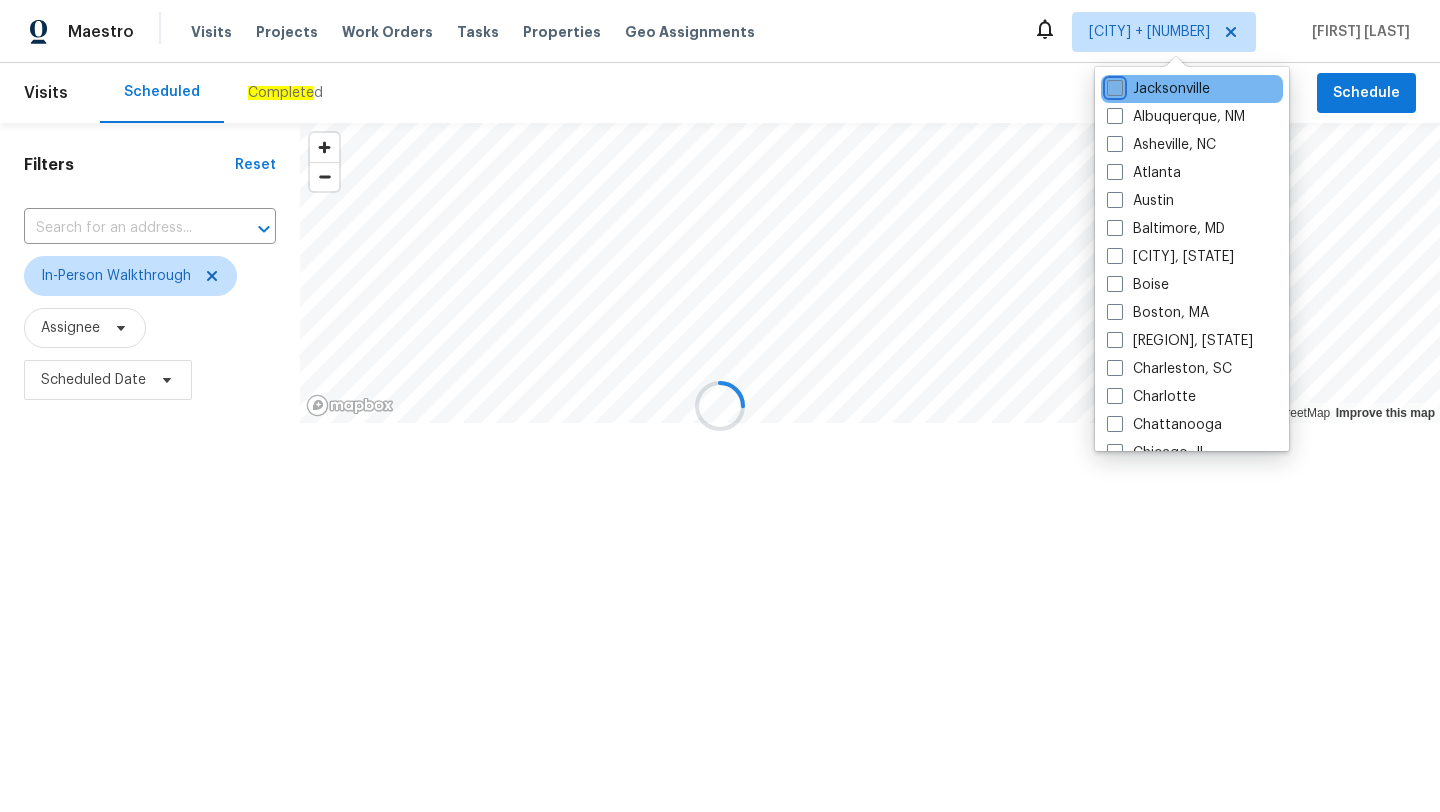checkbox on "false" 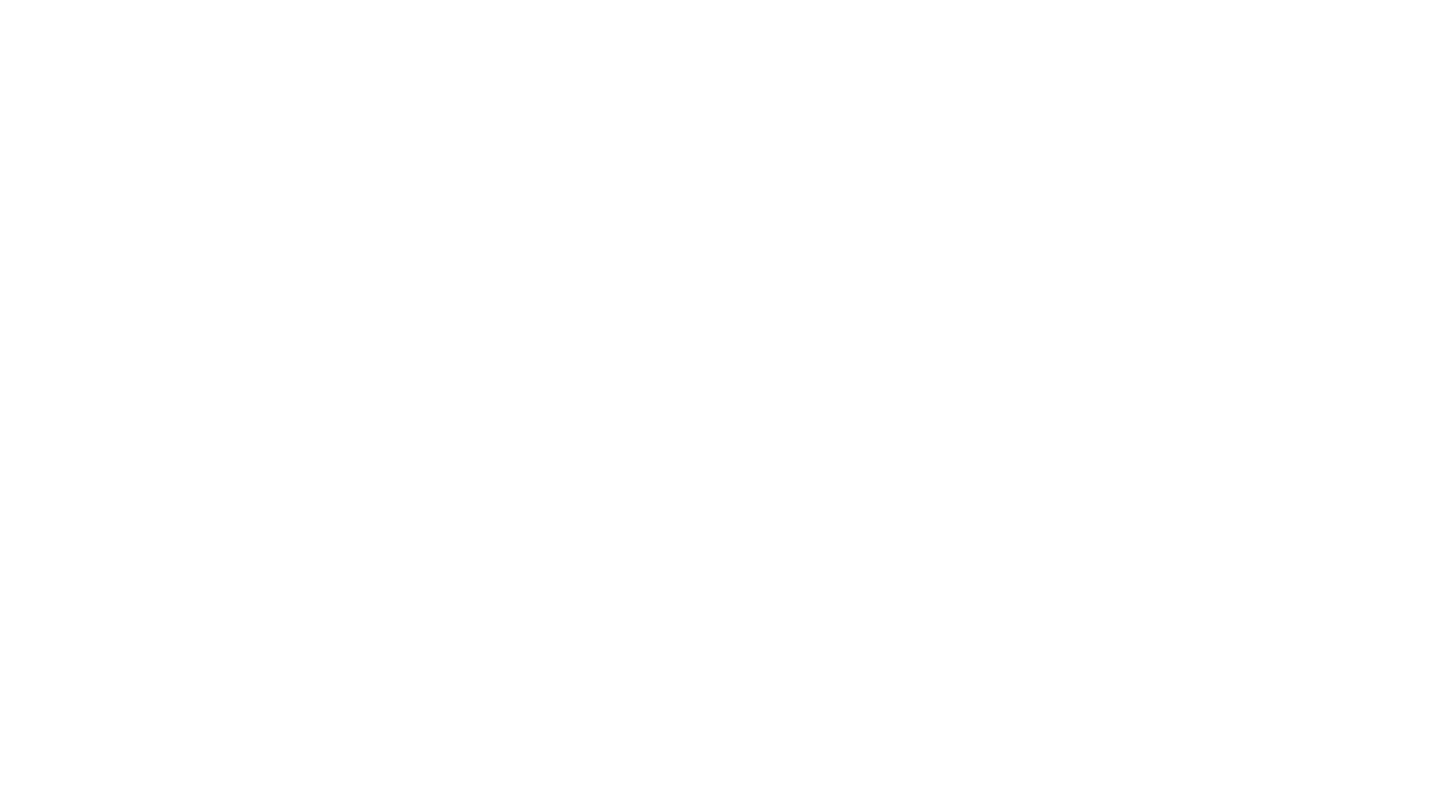 scroll, scrollTop: 0, scrollLeft: 0, axis: both 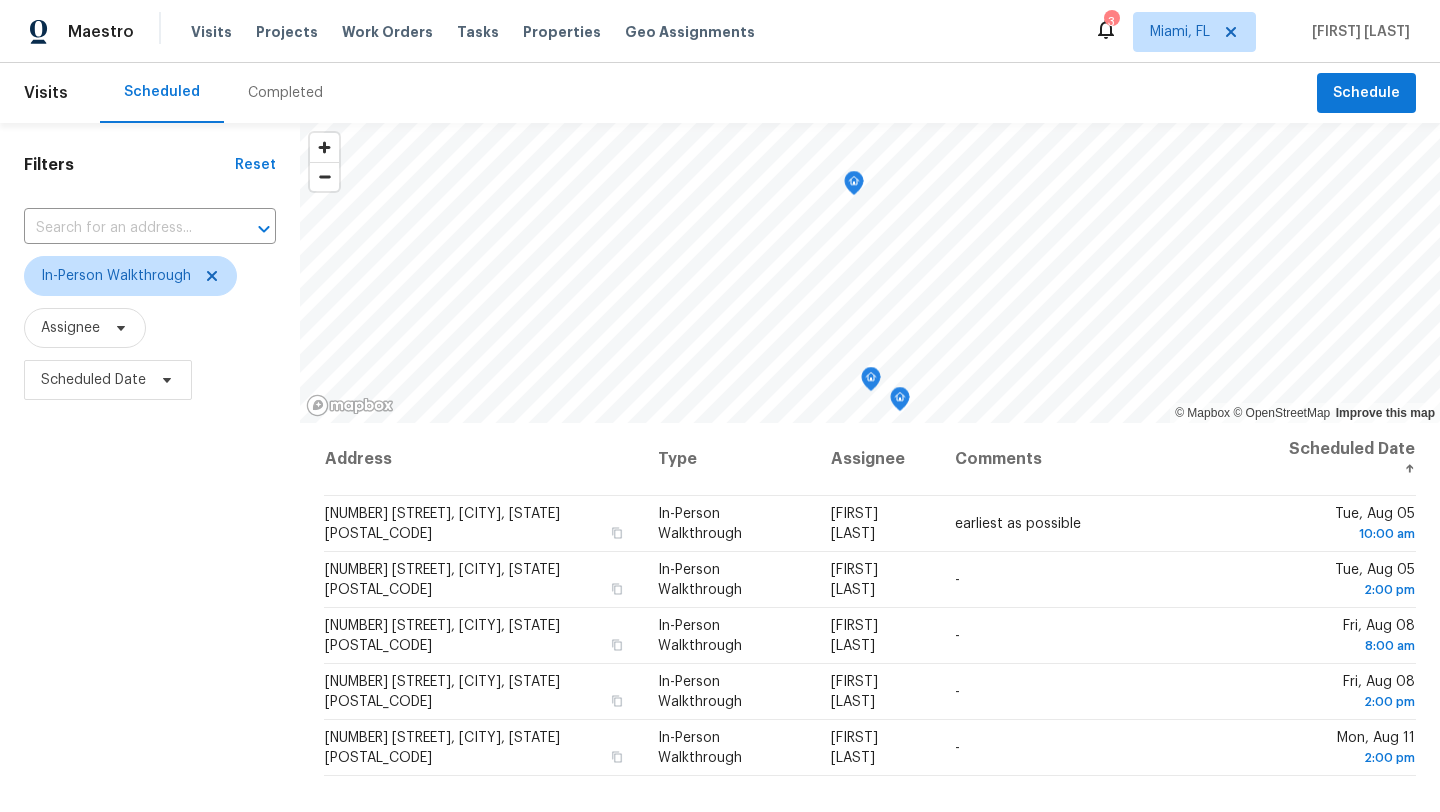 click on "Filters Reset ​ In-Person Walkthrough Assignee Scheduled Date" at bounding box center (150, 598) 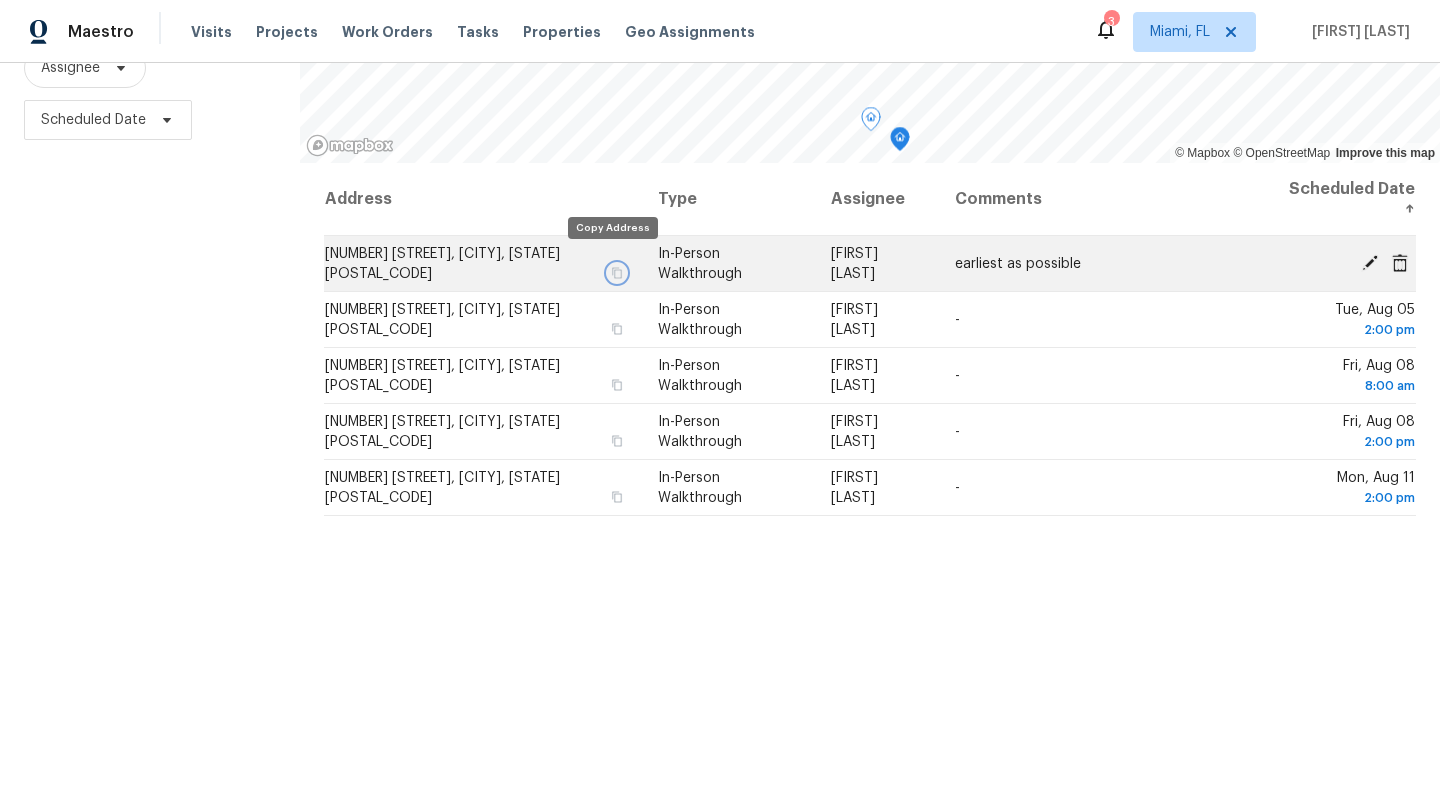 click at bounding box center (617, 273) 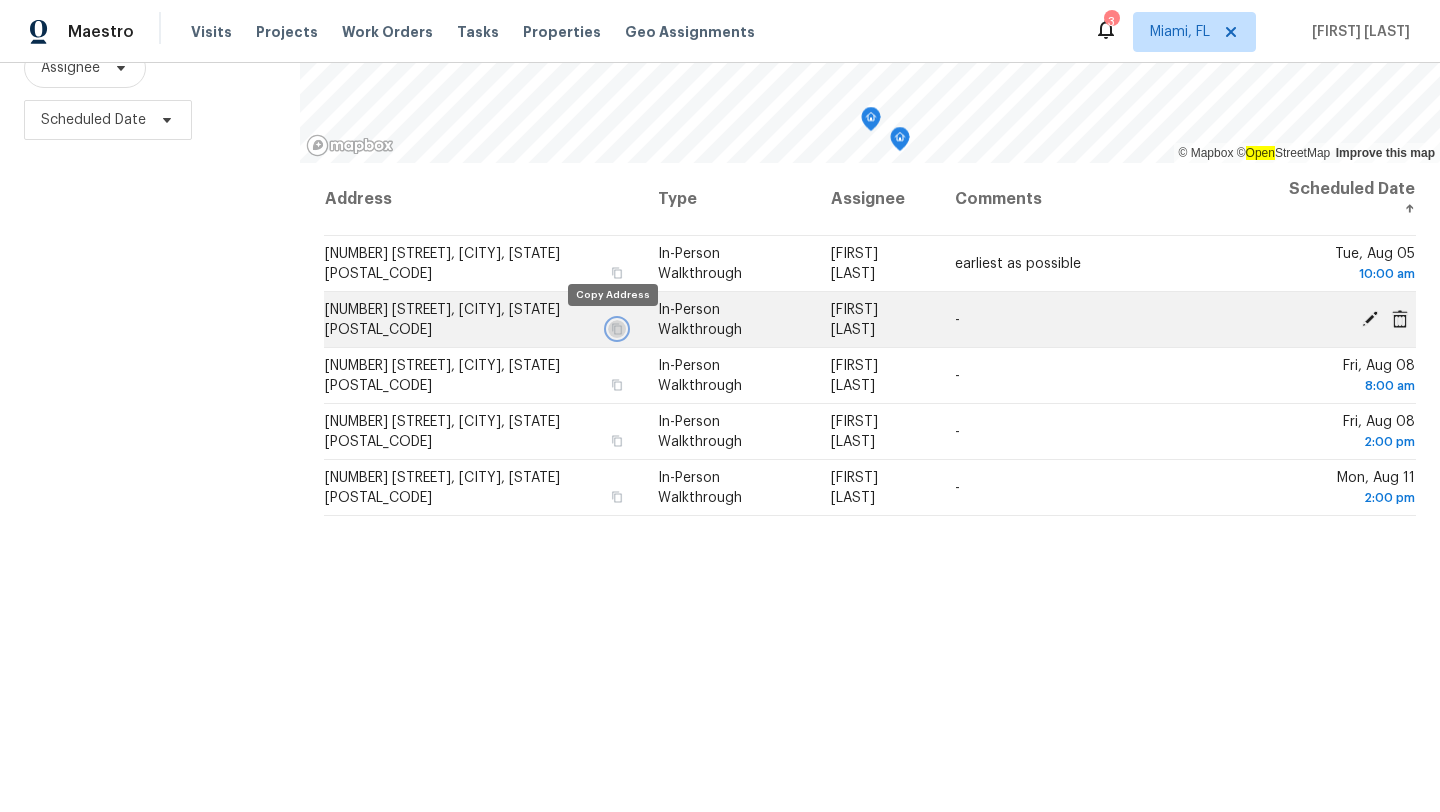 click 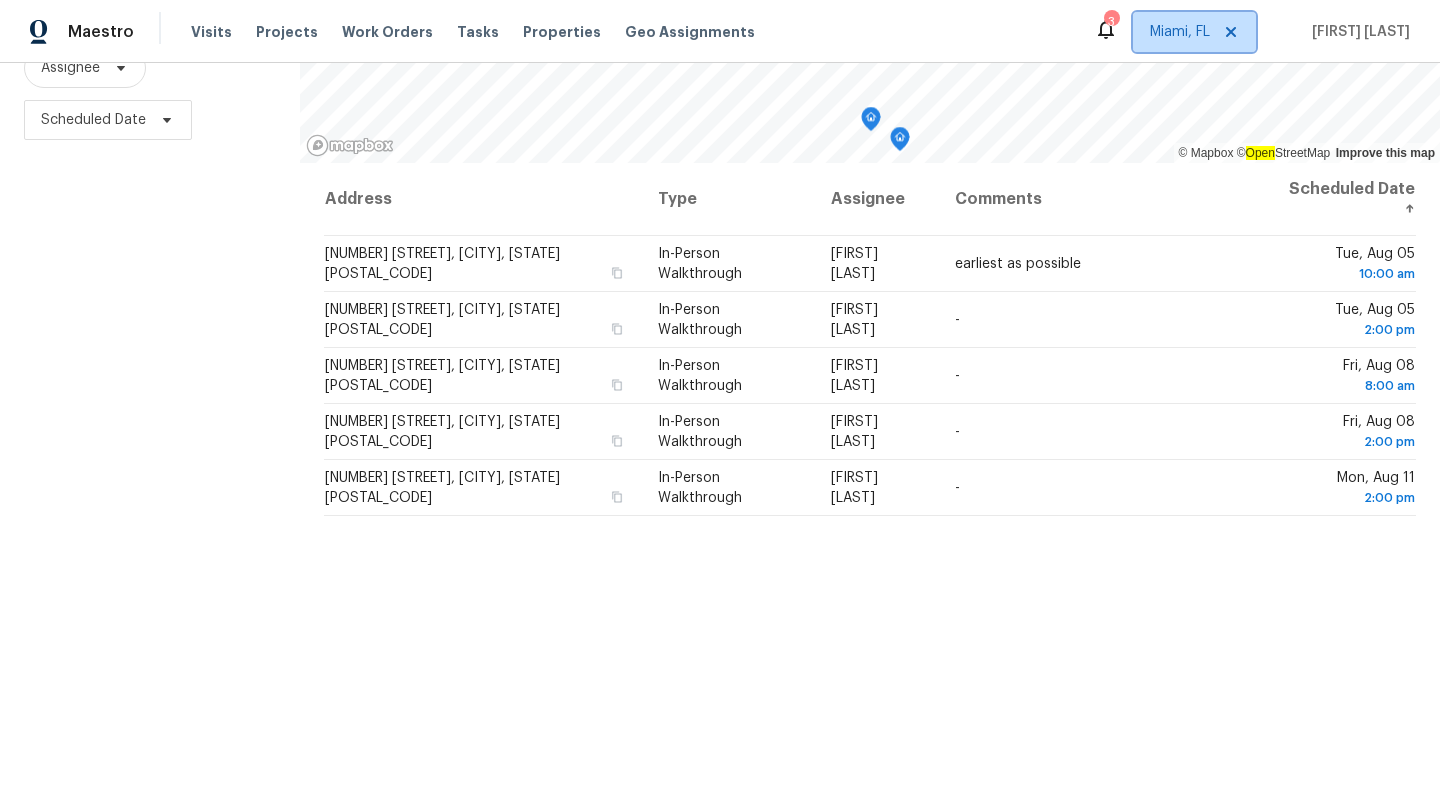 click on "Miami, FL" at bounding box center [1180, 32] 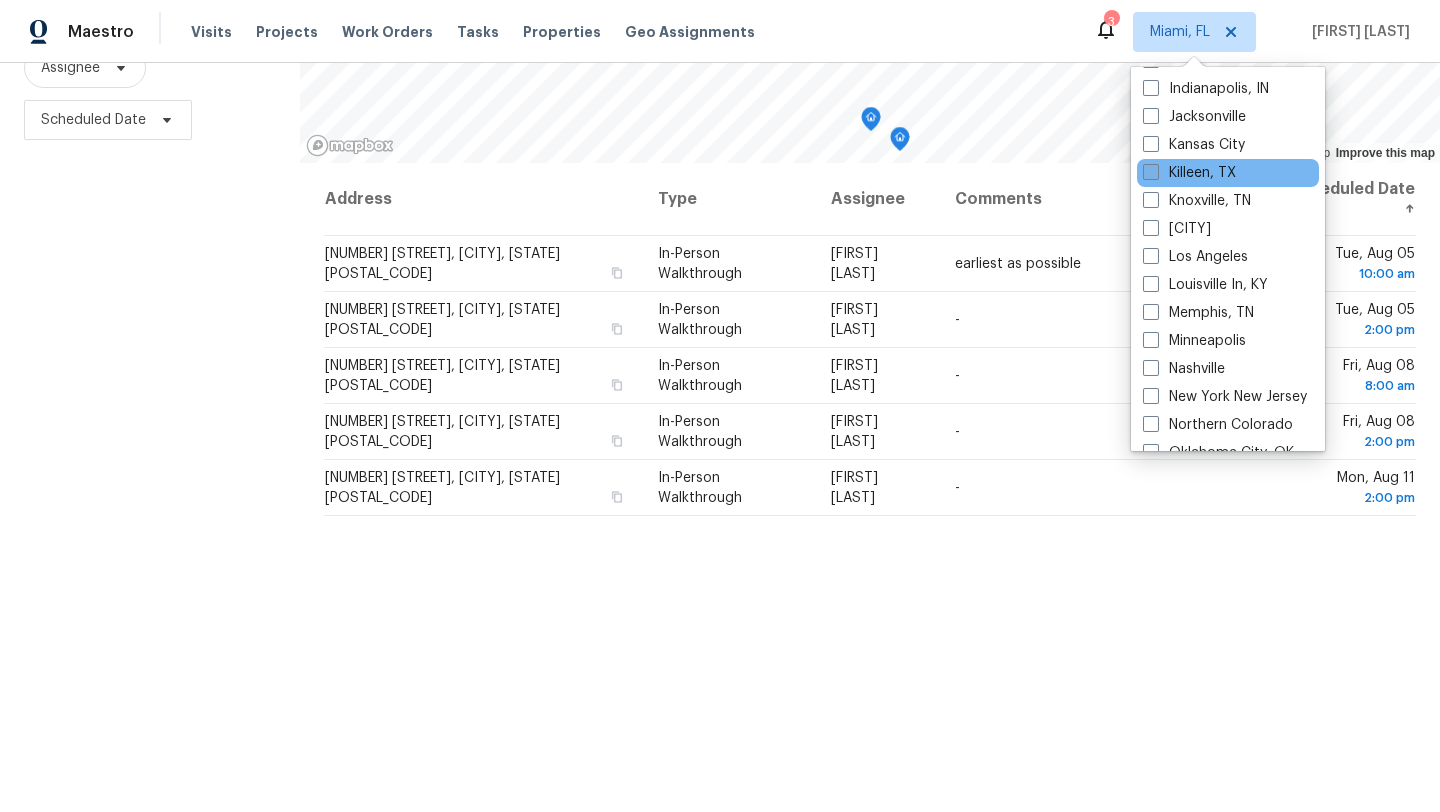 scroll, scrollTop: 908, scrollLeft: 0, axis: vertical 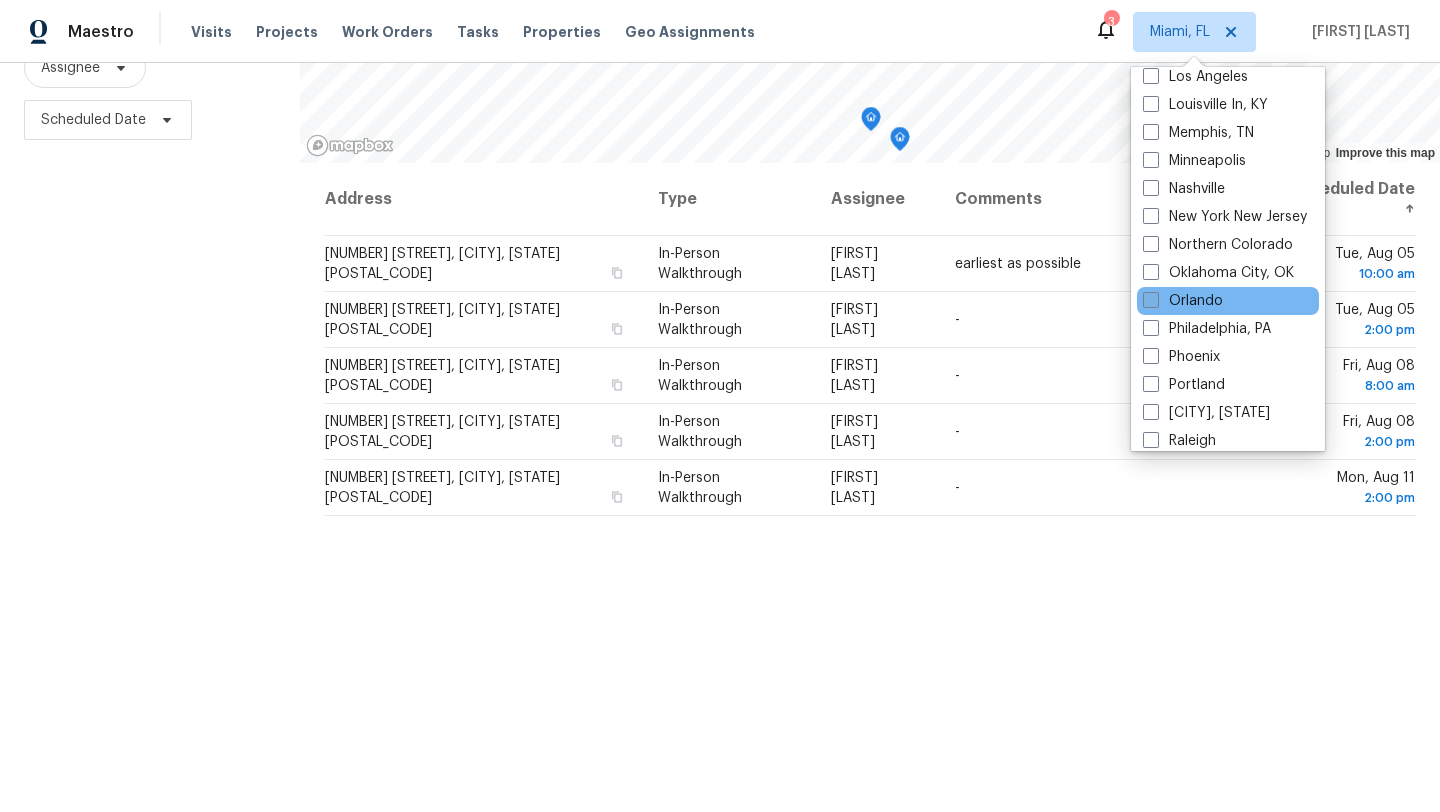click at bounding box center [1151, 300] 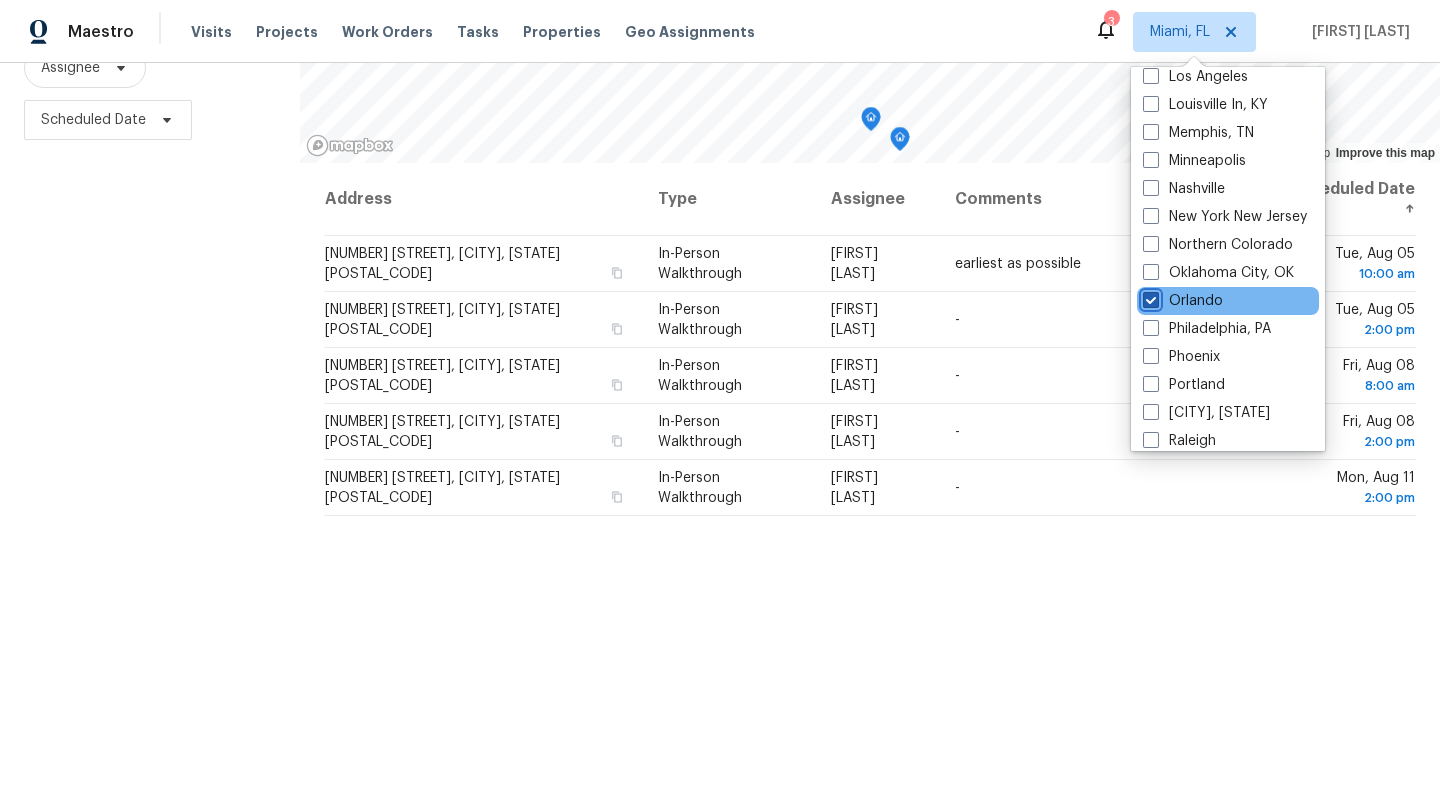 checkbox on "true" 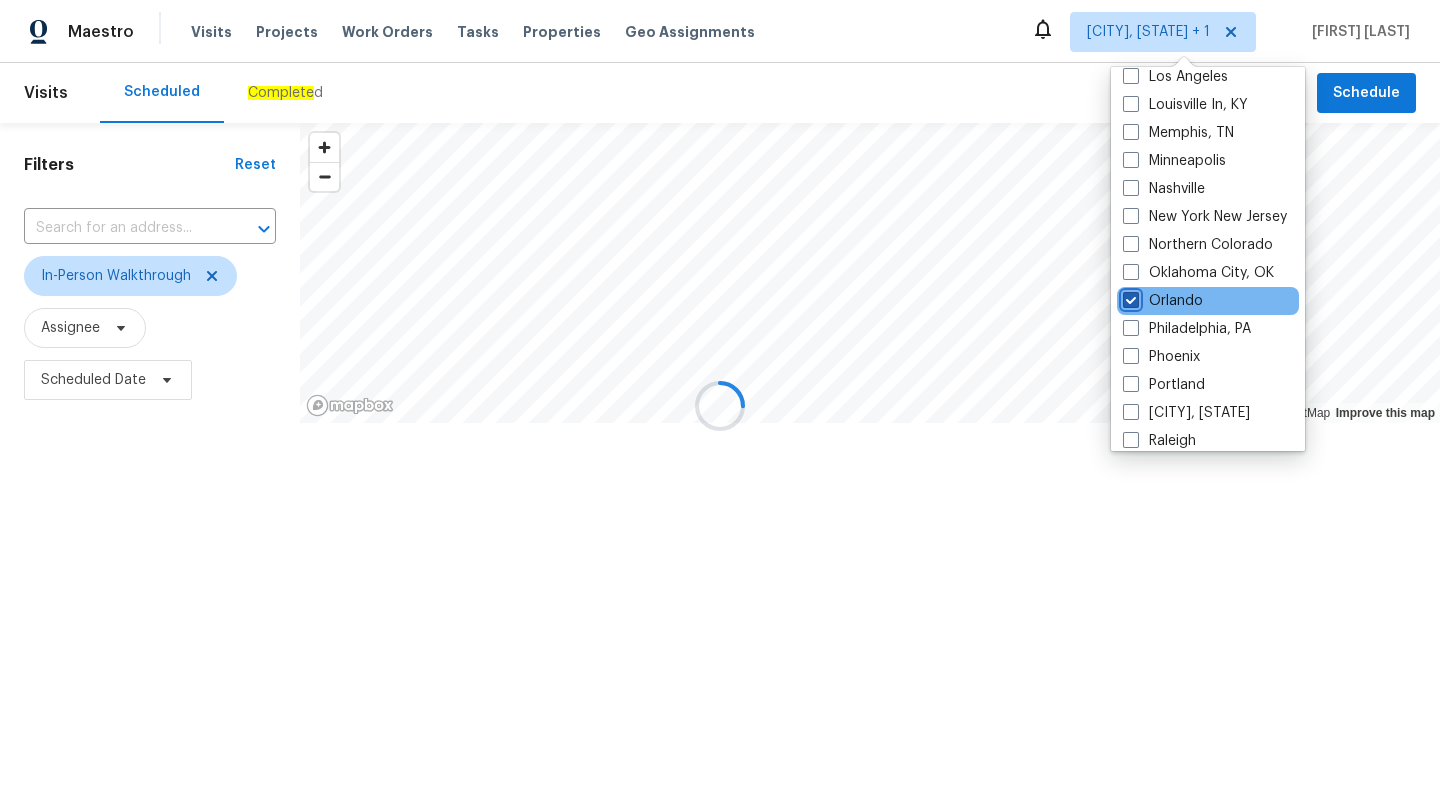 scroll, scrollTop: 0, scrollLeft: 0, axis: both 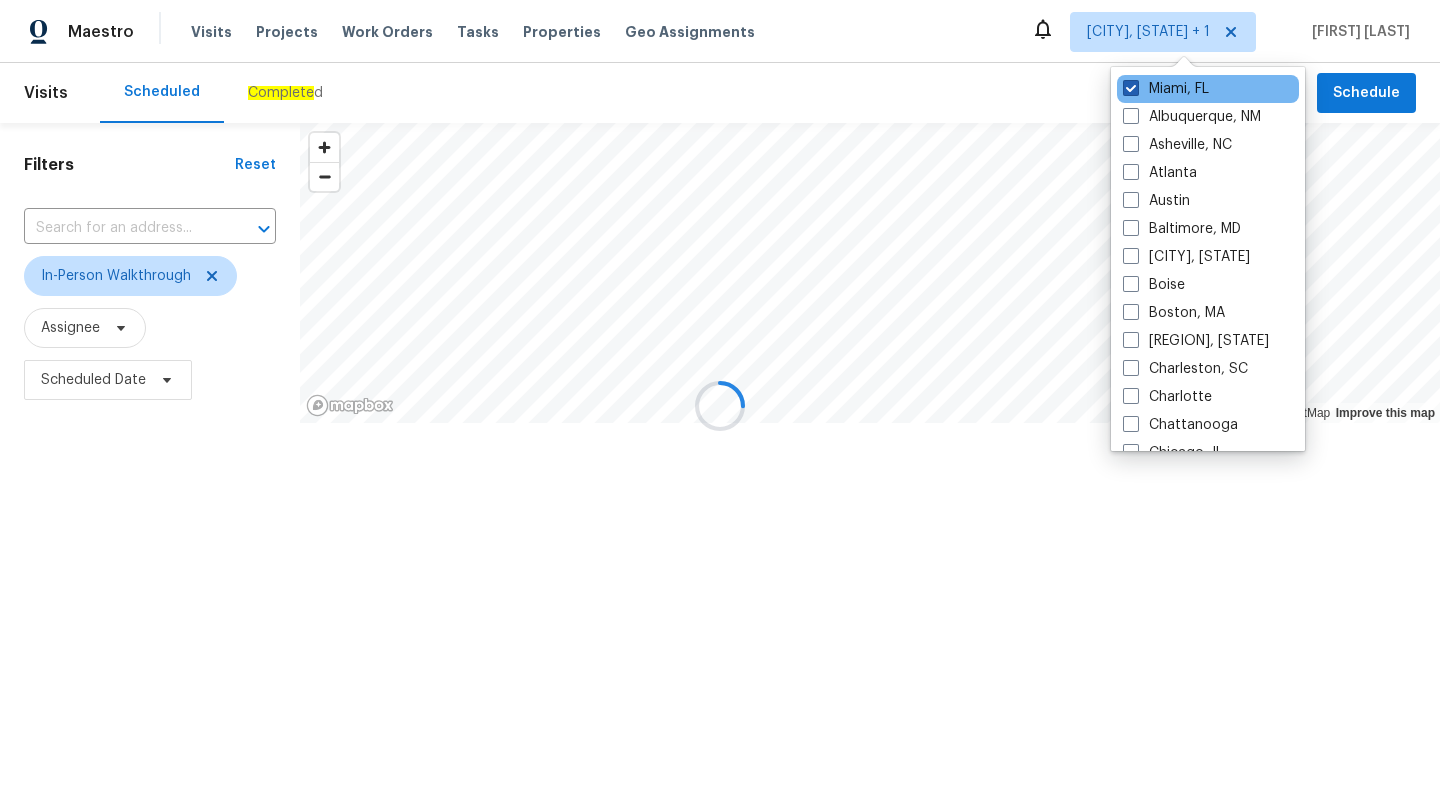 click at bounding box center [1131, 88] 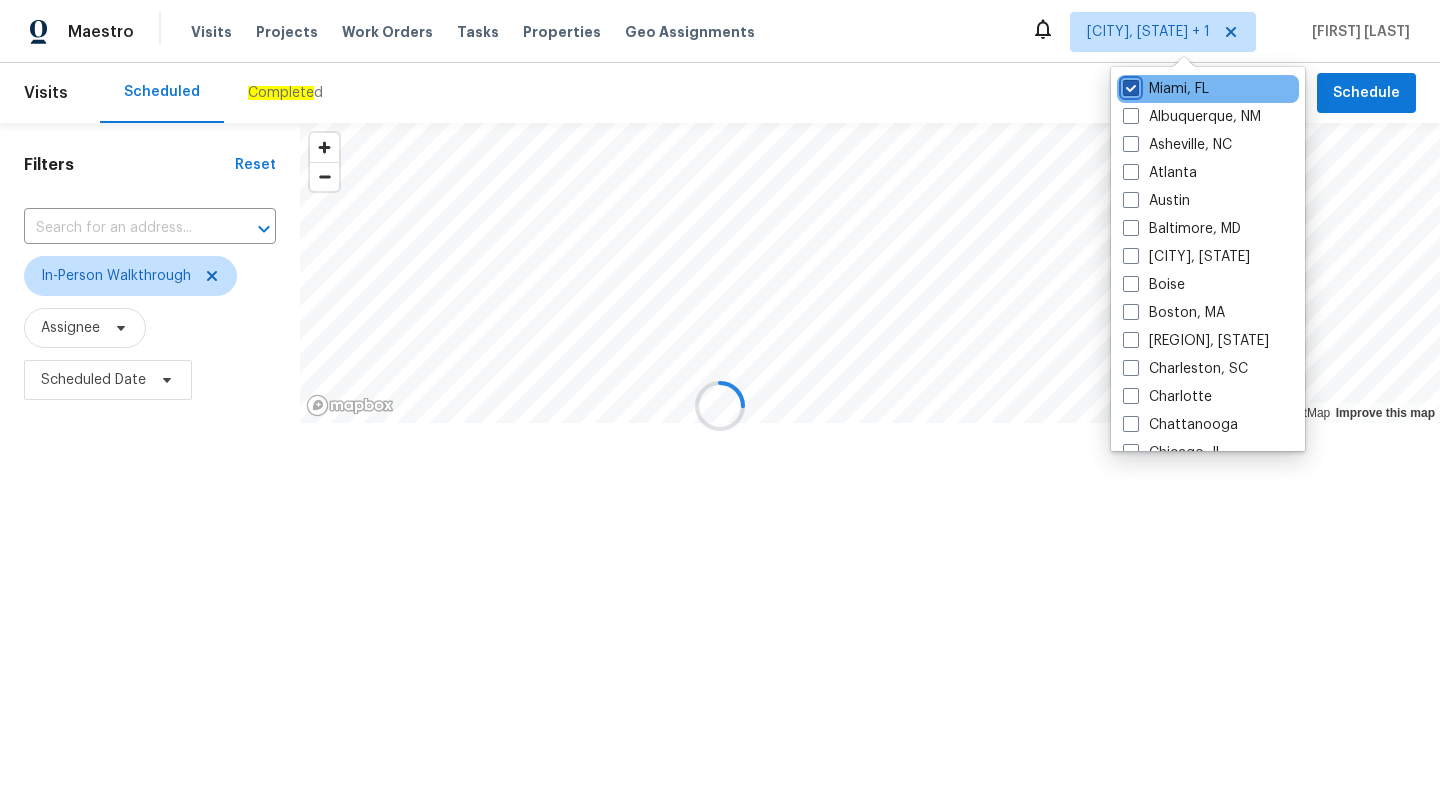 click on "Miami, FL" at bounding box center [1129, 85] 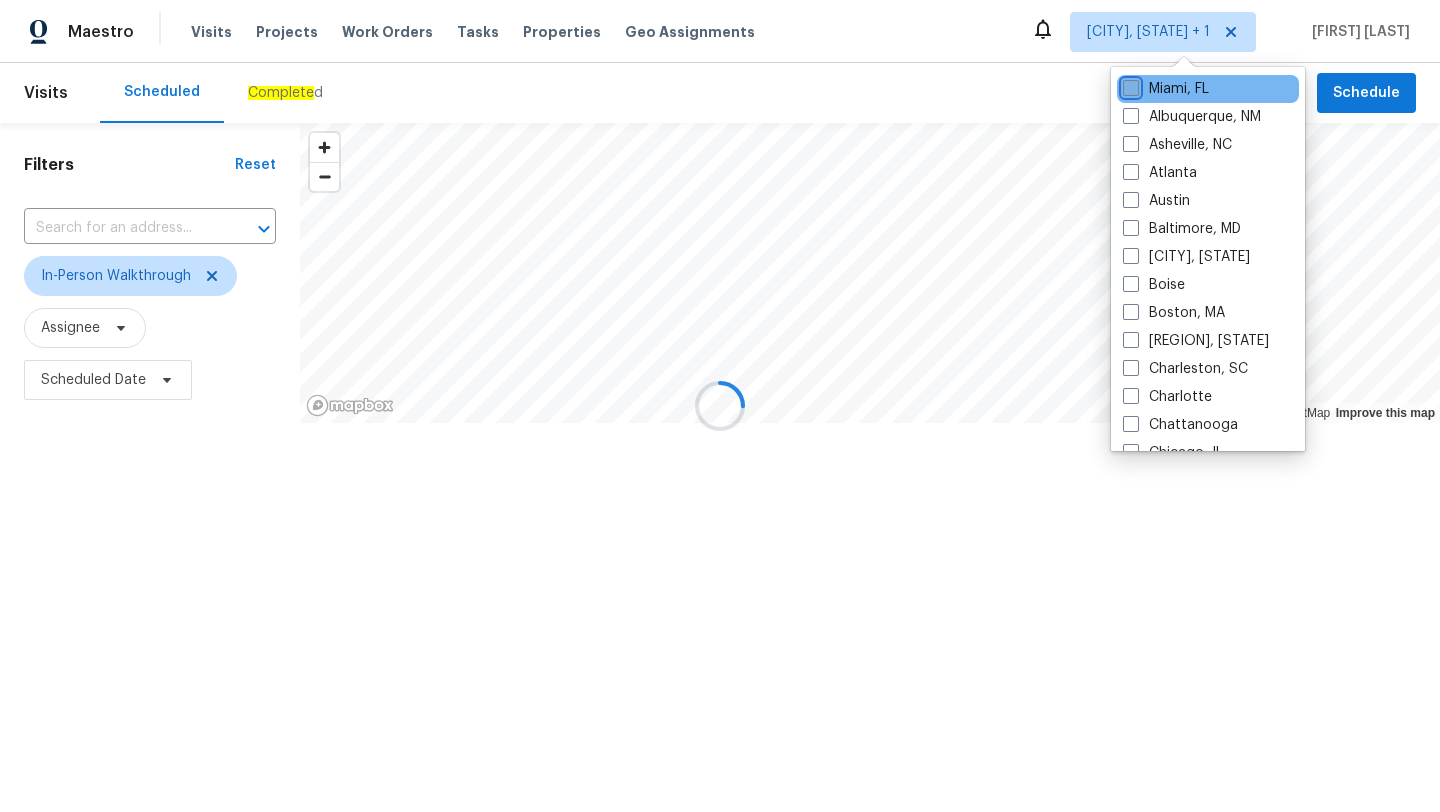 checkbox on "false" 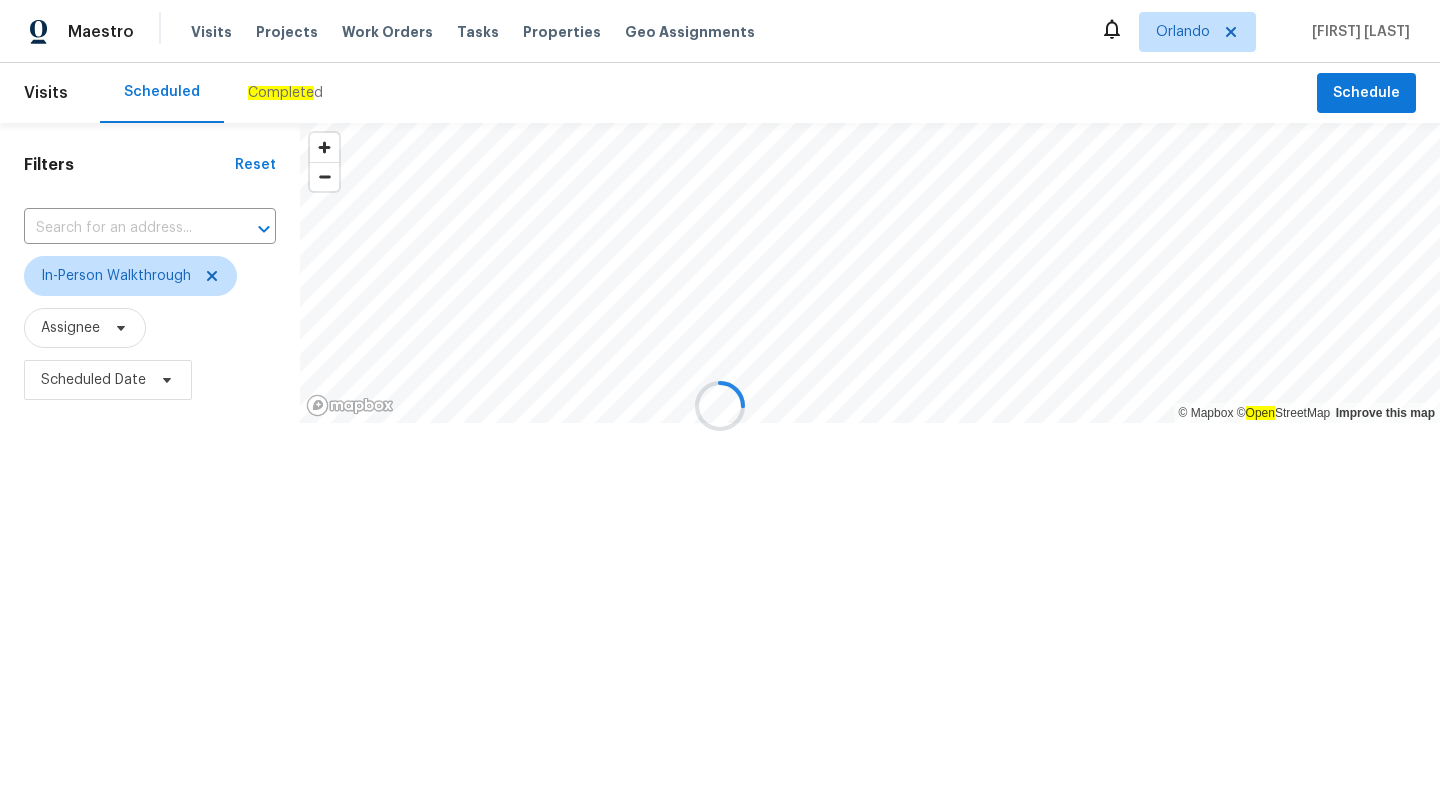 click at bounding box center (720, 406) 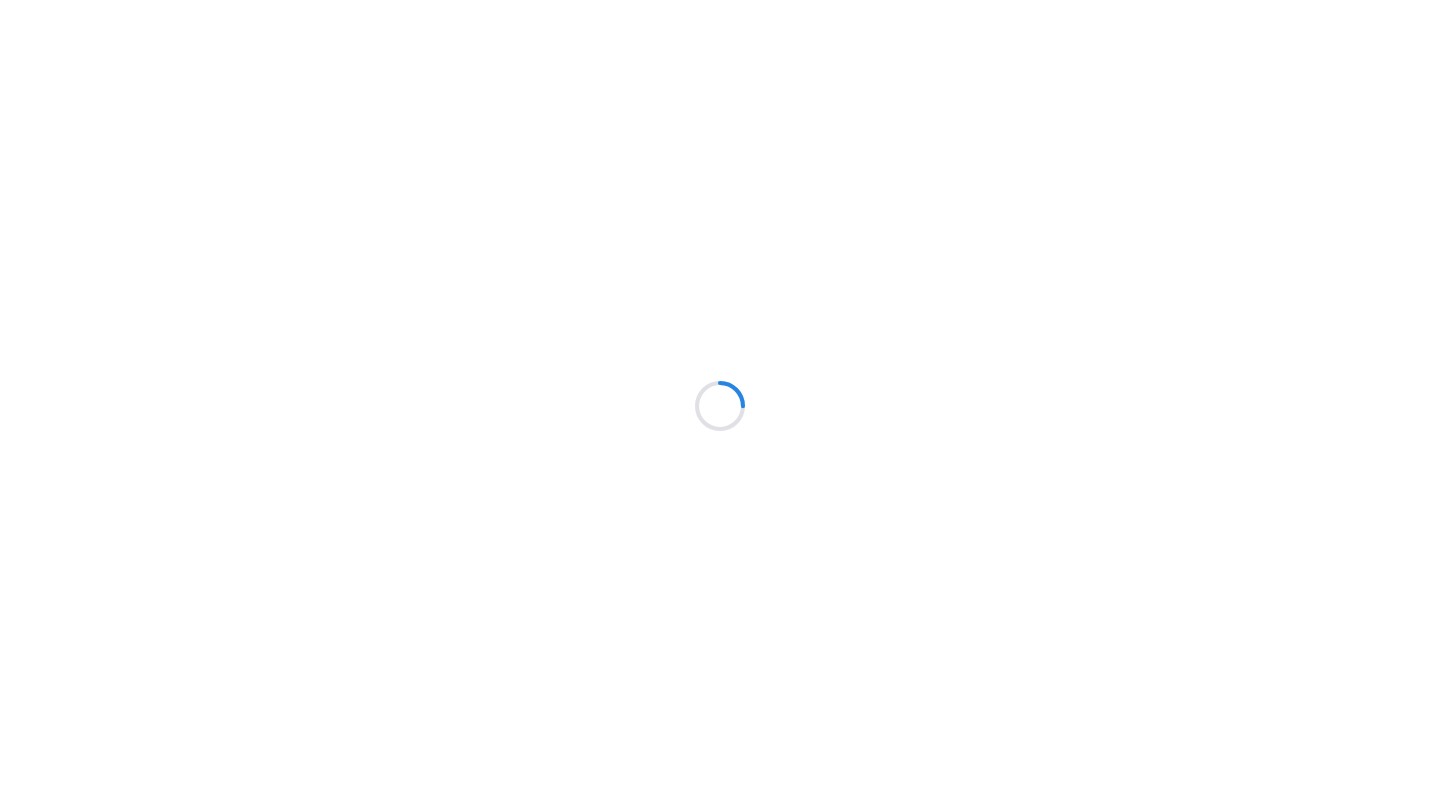 scroll, scrollTop: 0, scrollLeft: 0, axis: both 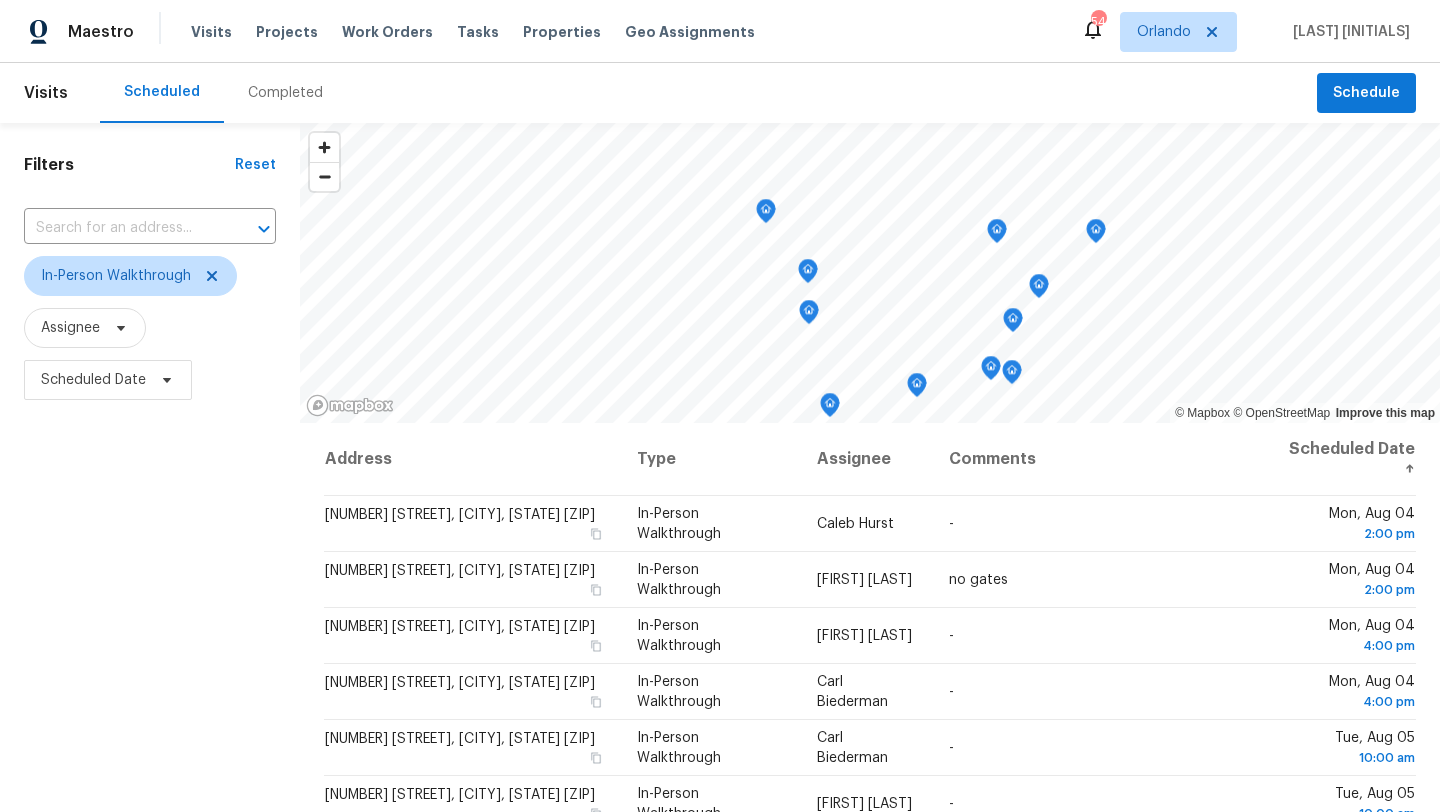 click on "Filters Reset ​ In-Person Walkthrough Assignee Scheduled Date" at bounding box center [150, 598] 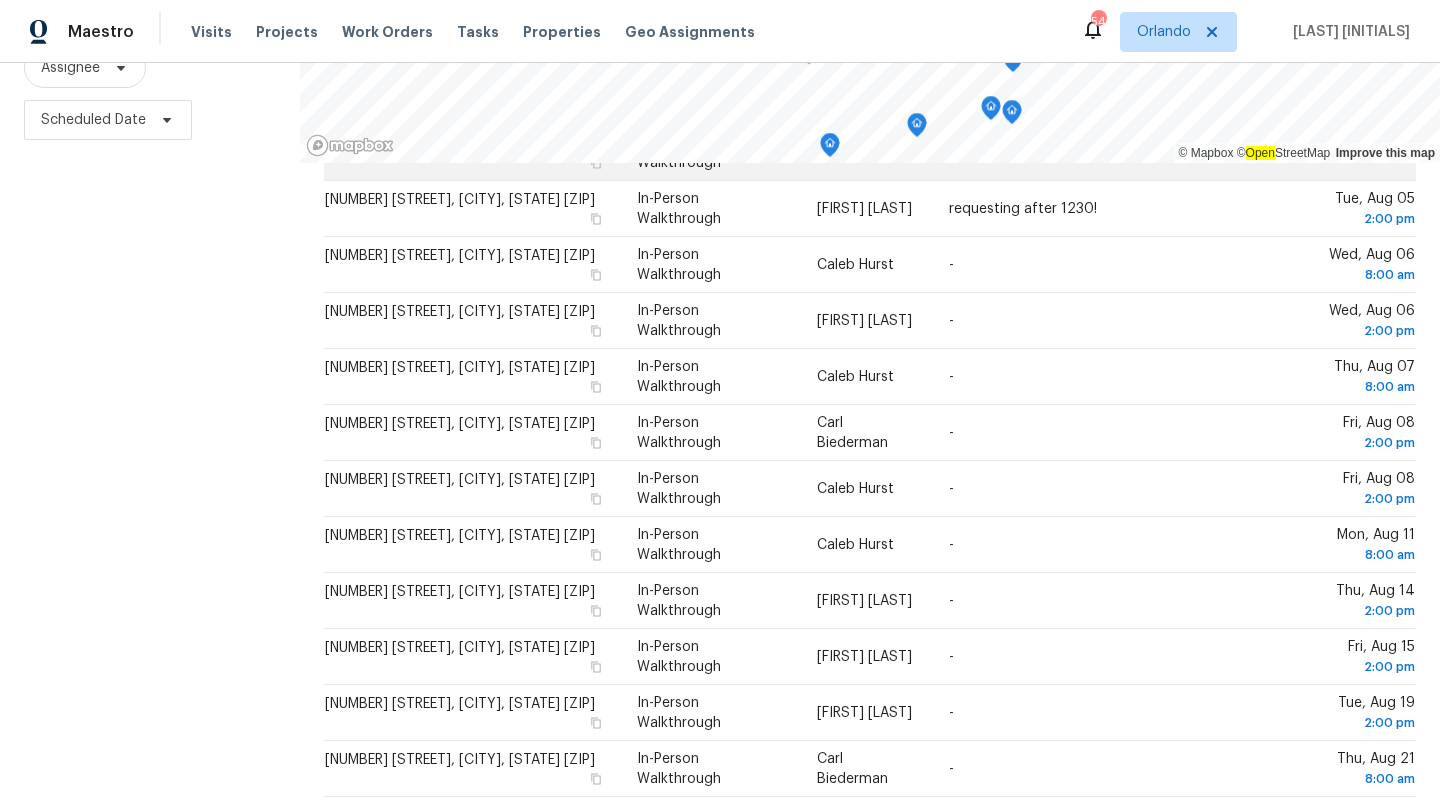 scroll, scrollTop: 0, scrollLeft: 0, axis: both 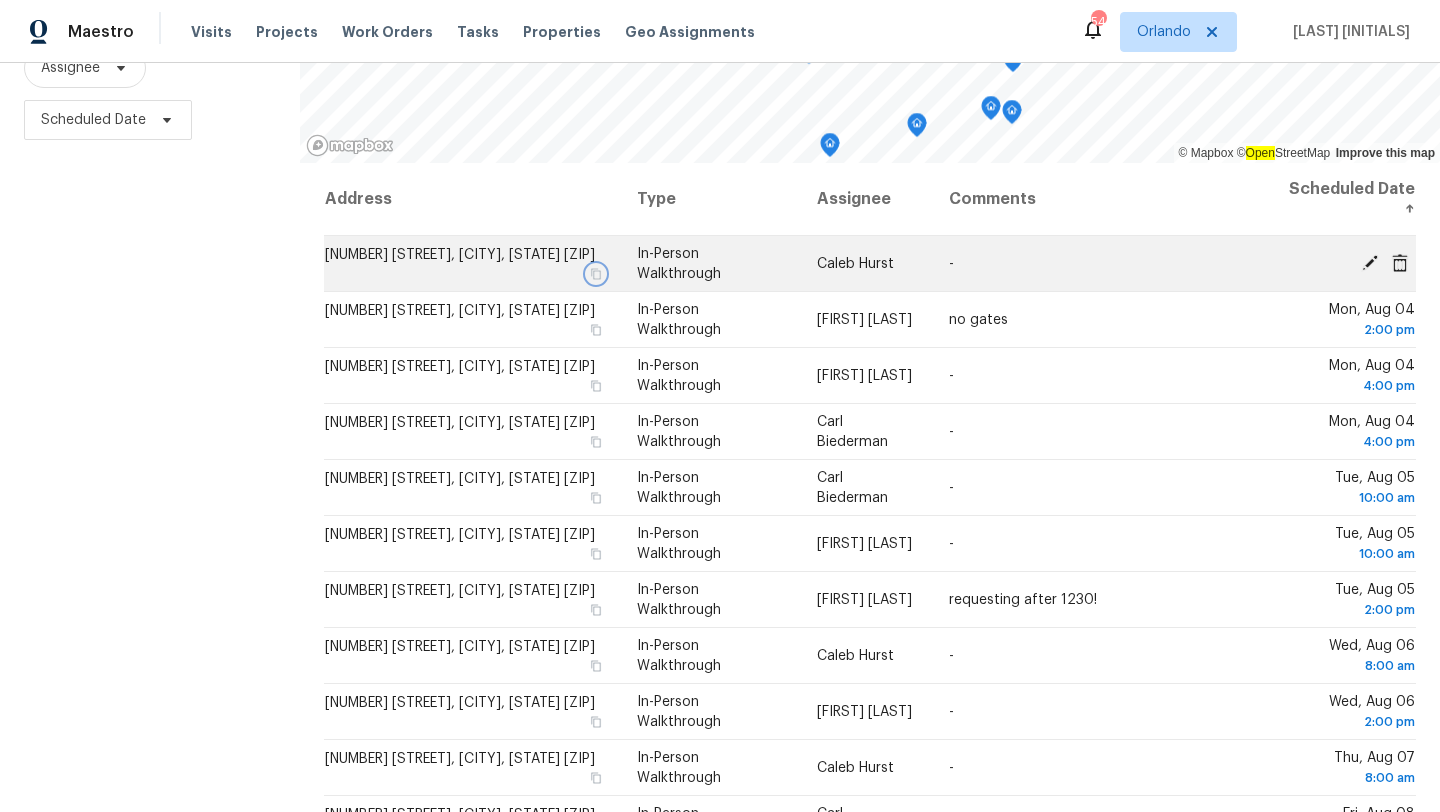 click at bounding box center [596, 274] 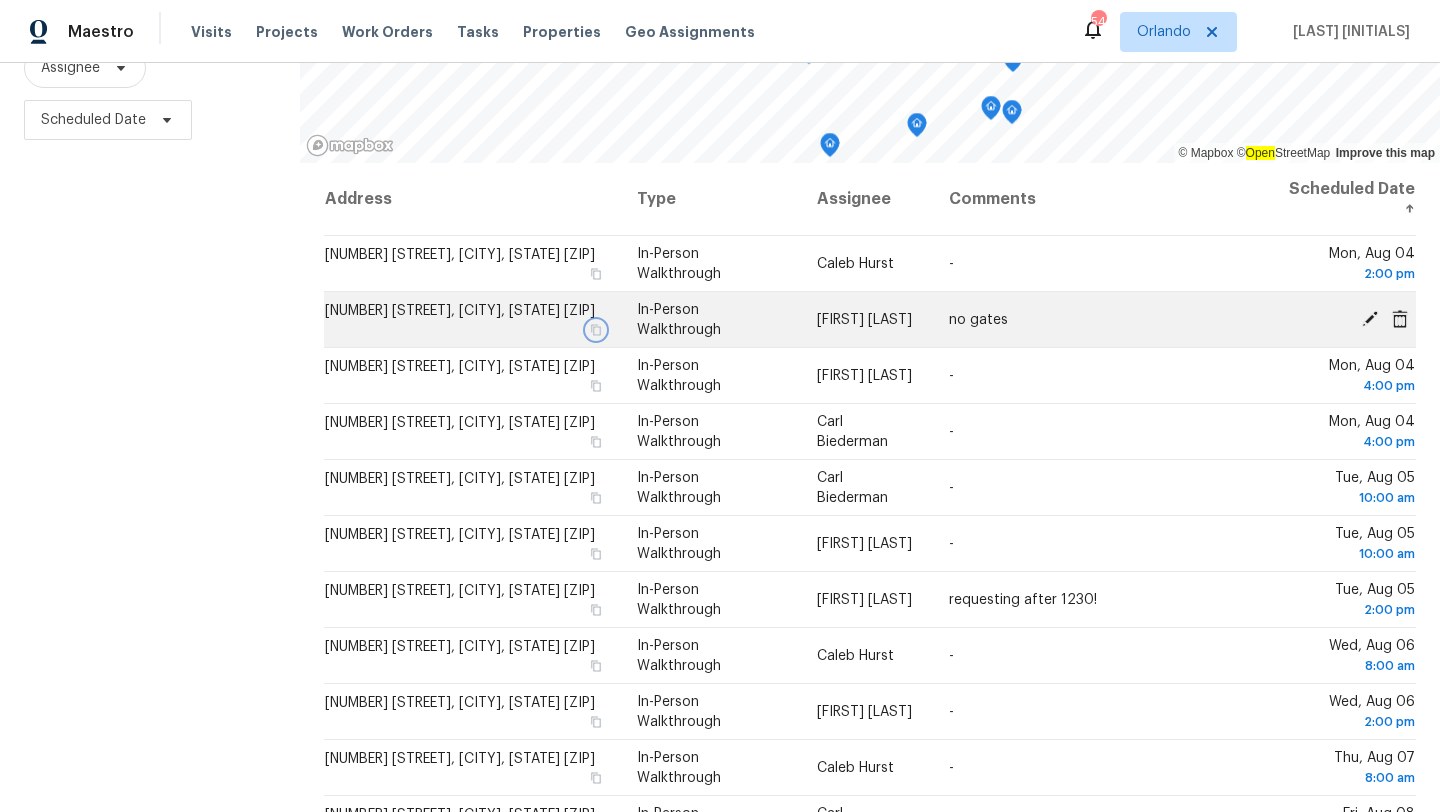 click 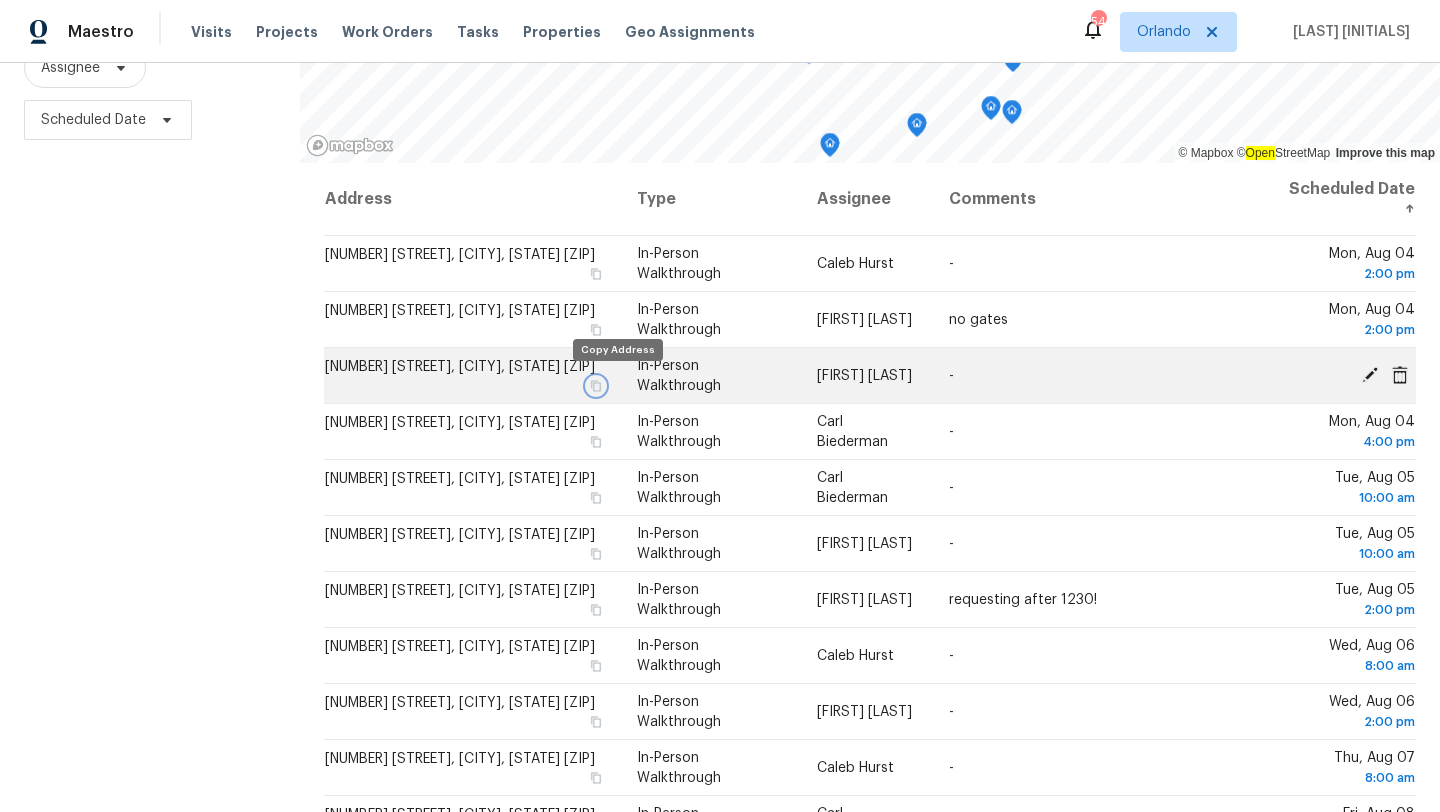 click at bounding box center (596, 386) 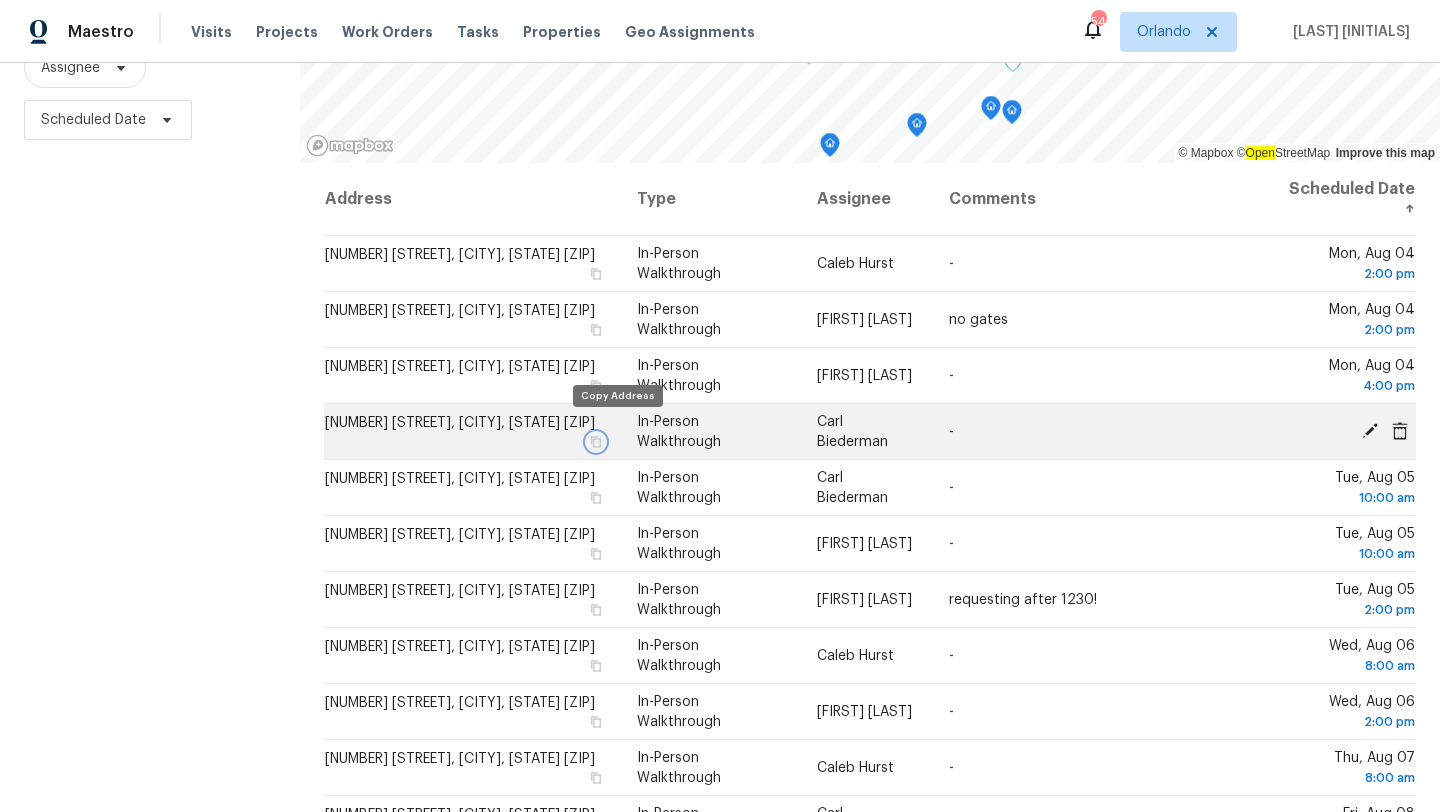 click 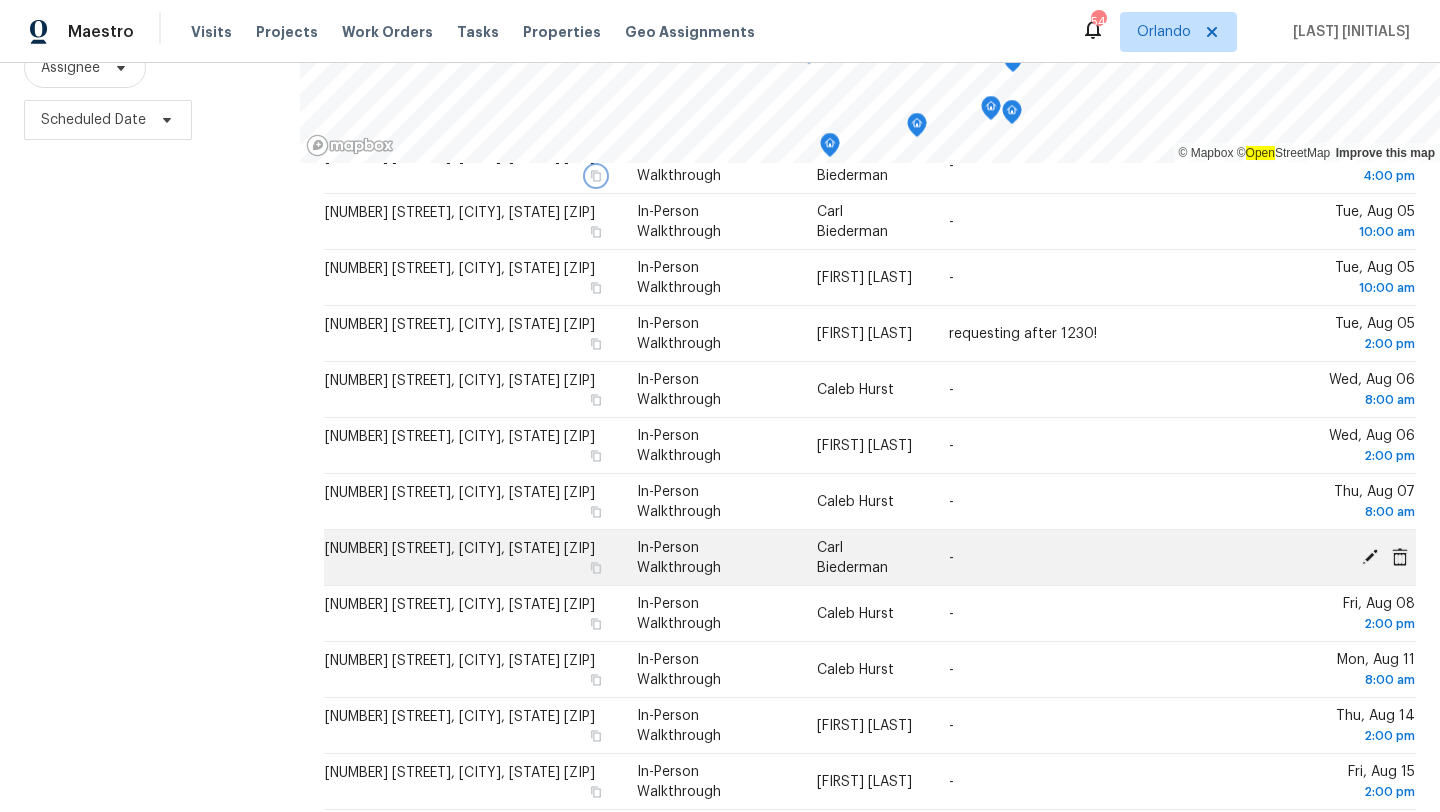 scroll, scrollTop: 235, scrollLeft: 0, axis: vertical 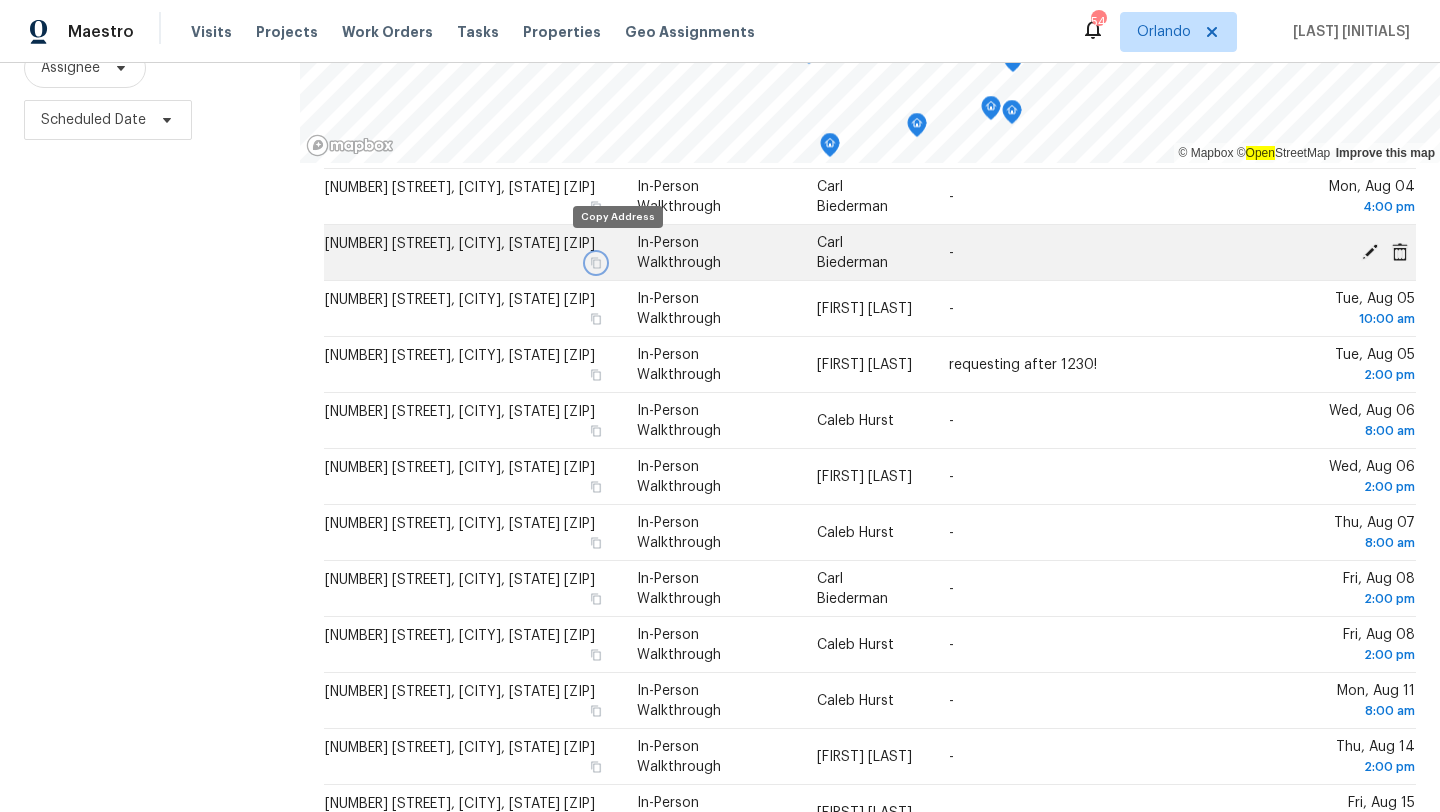 click 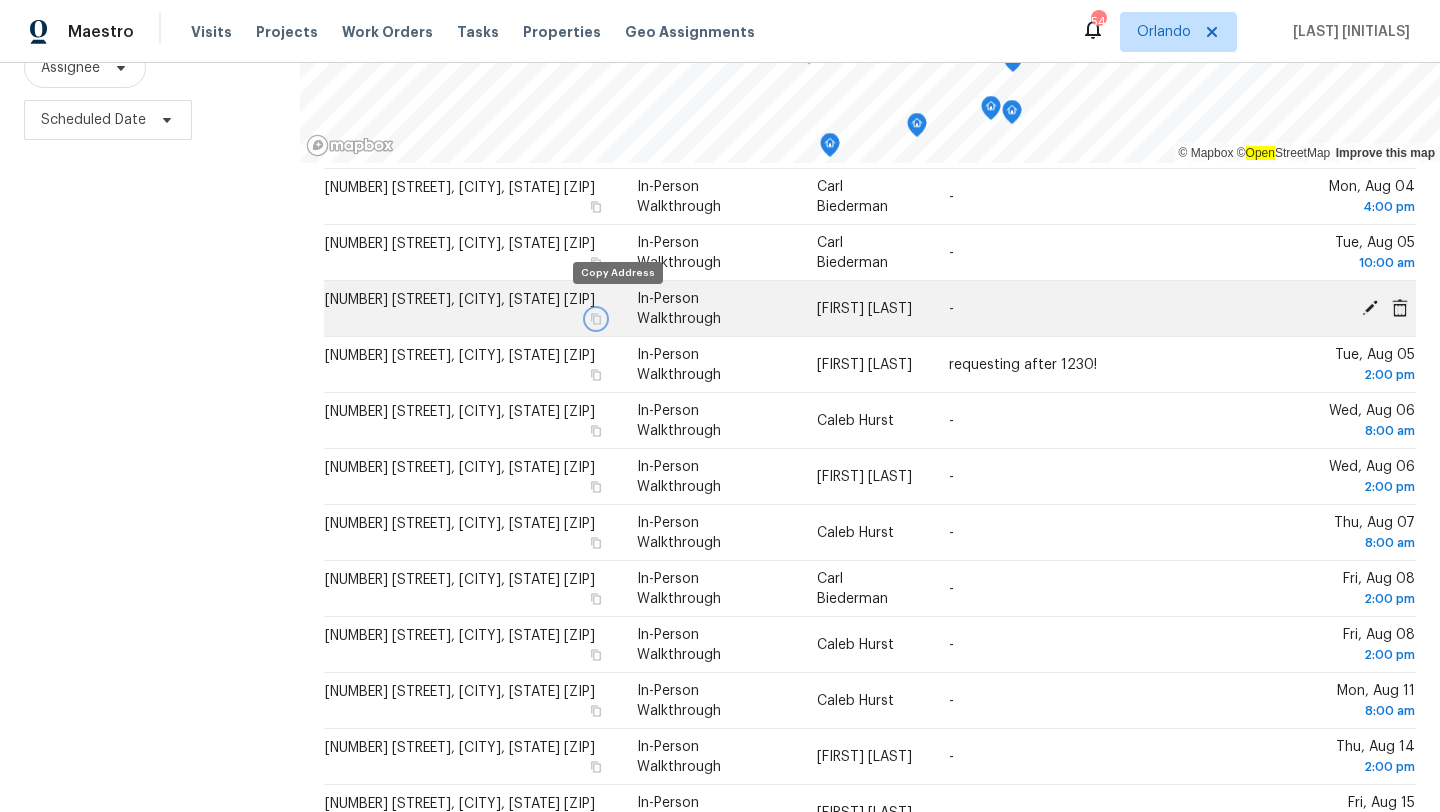 click 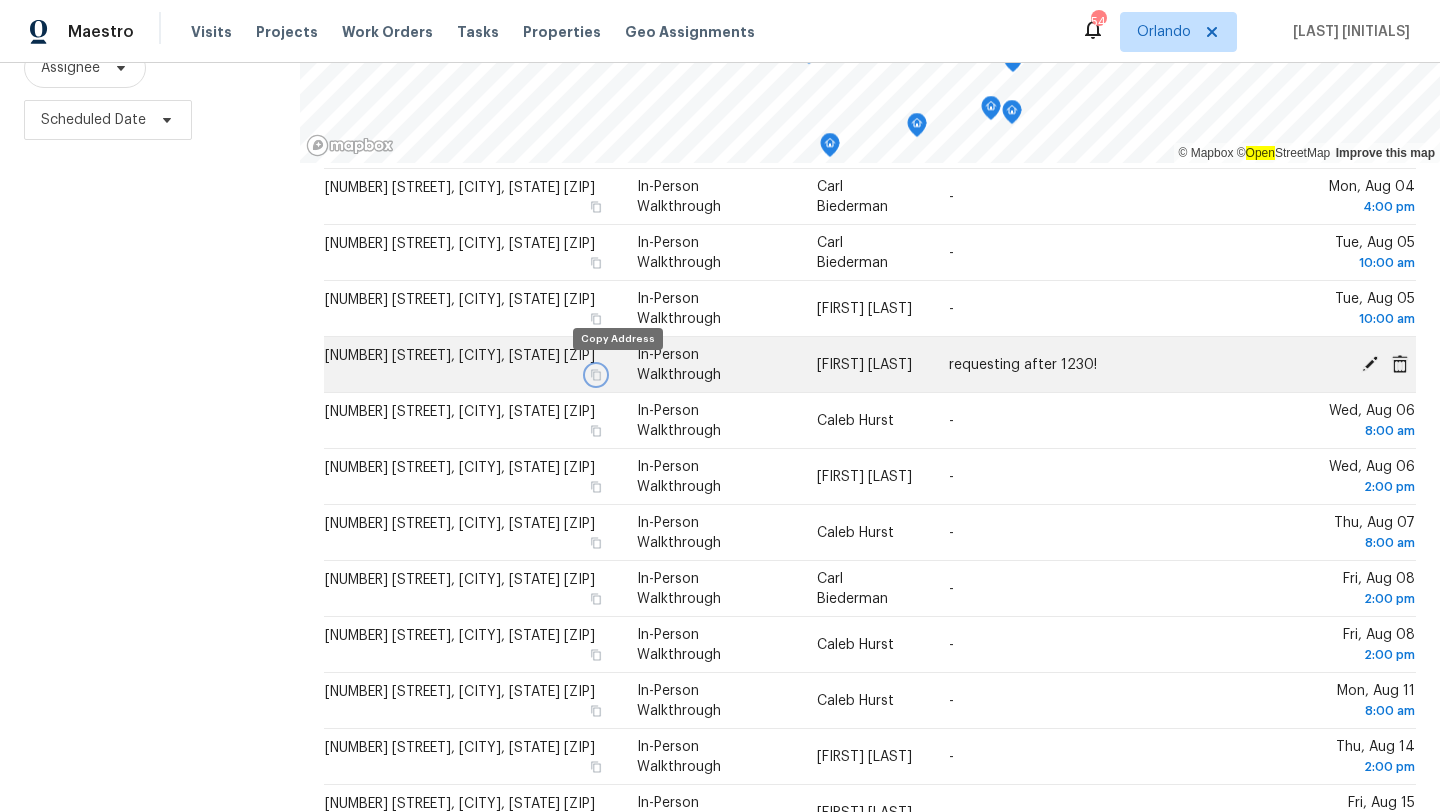click 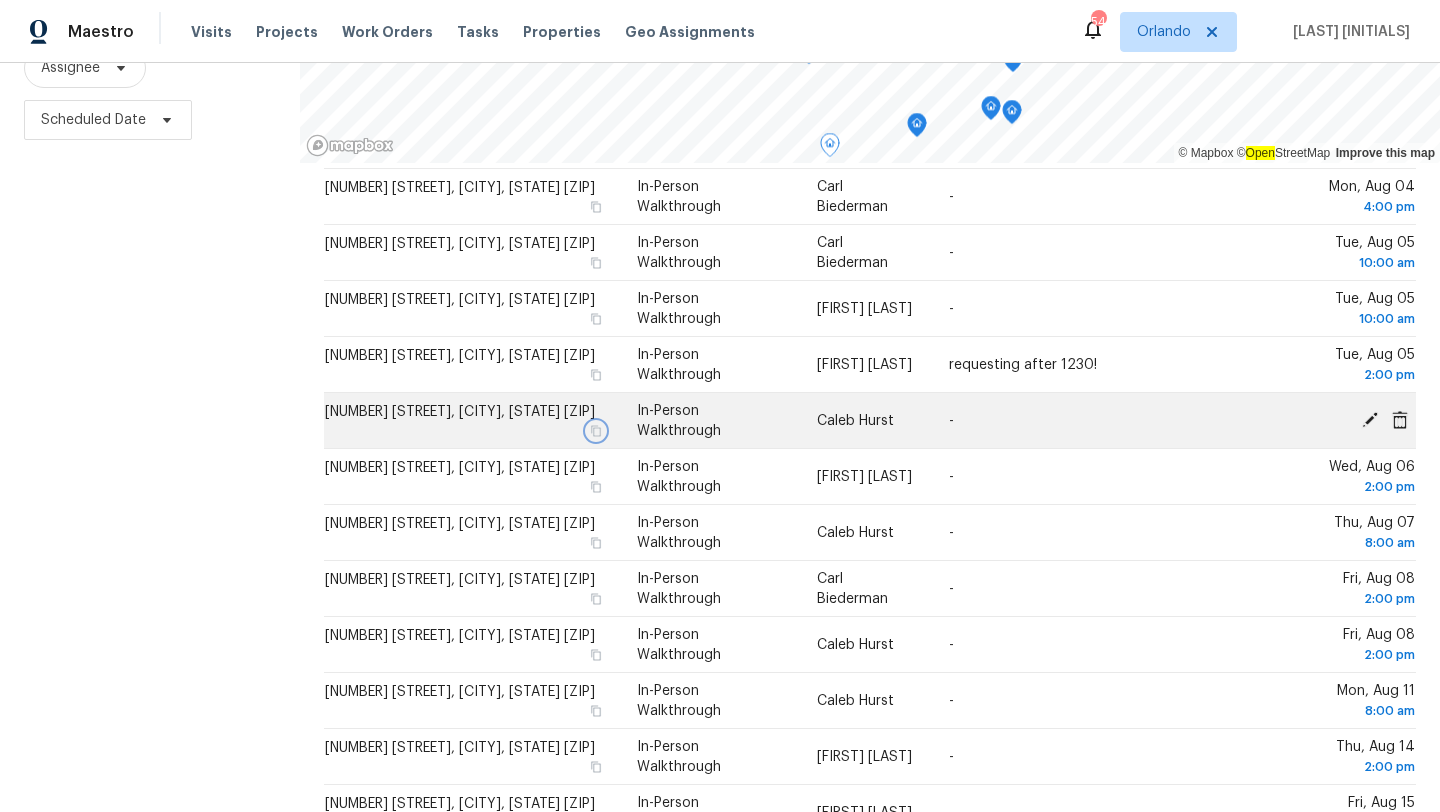 click 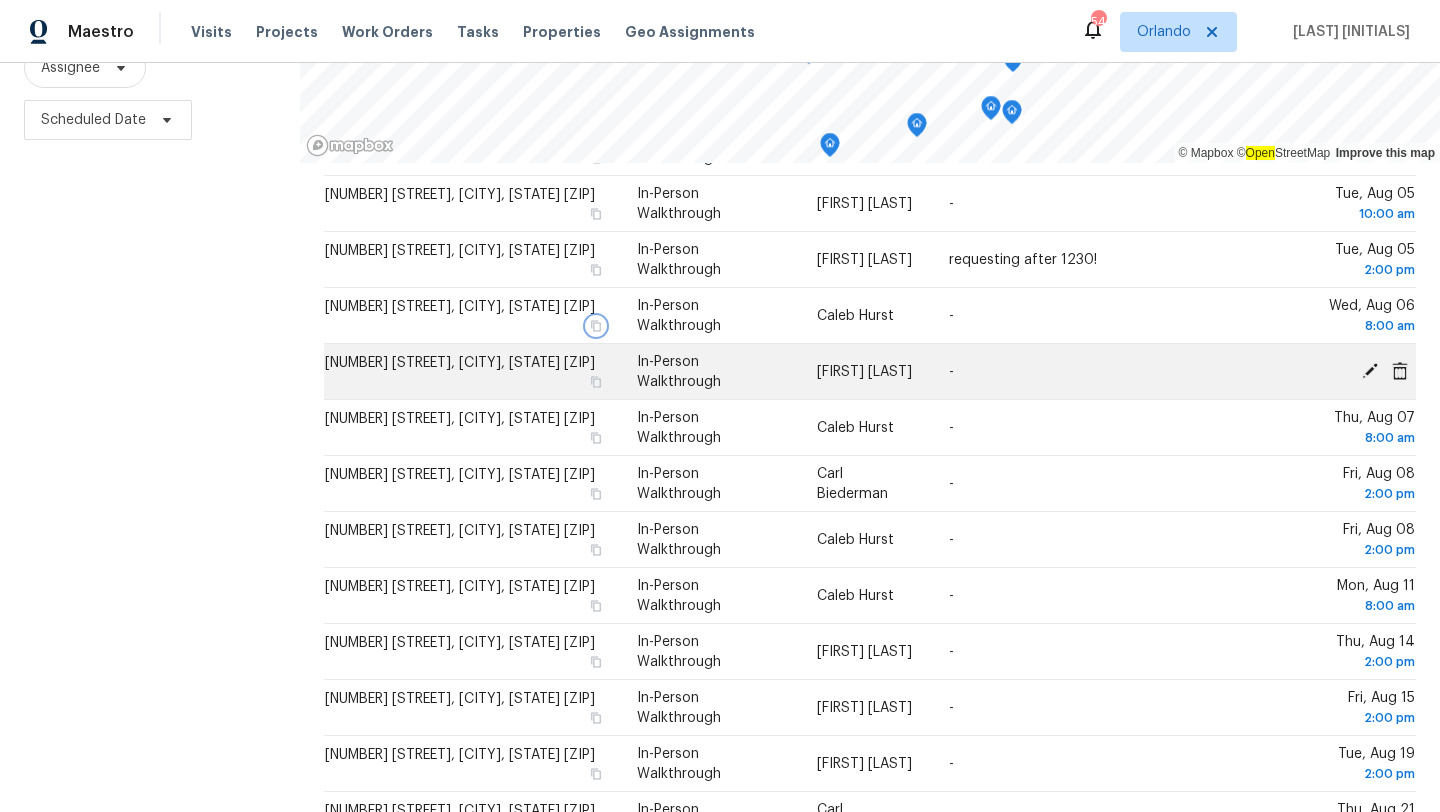 scroll, scrollTop: 342, scrollLeft: 0, axis: vertical 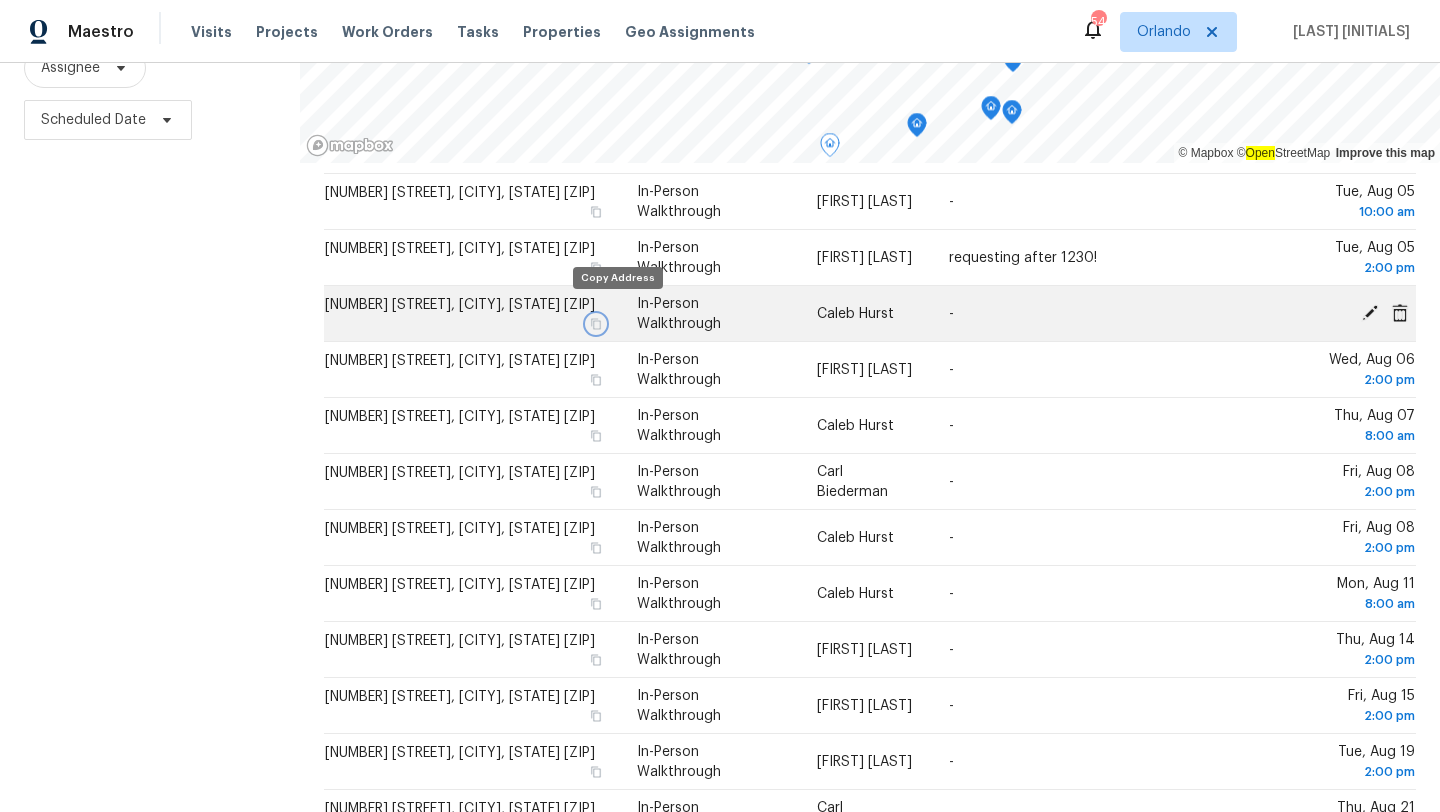click 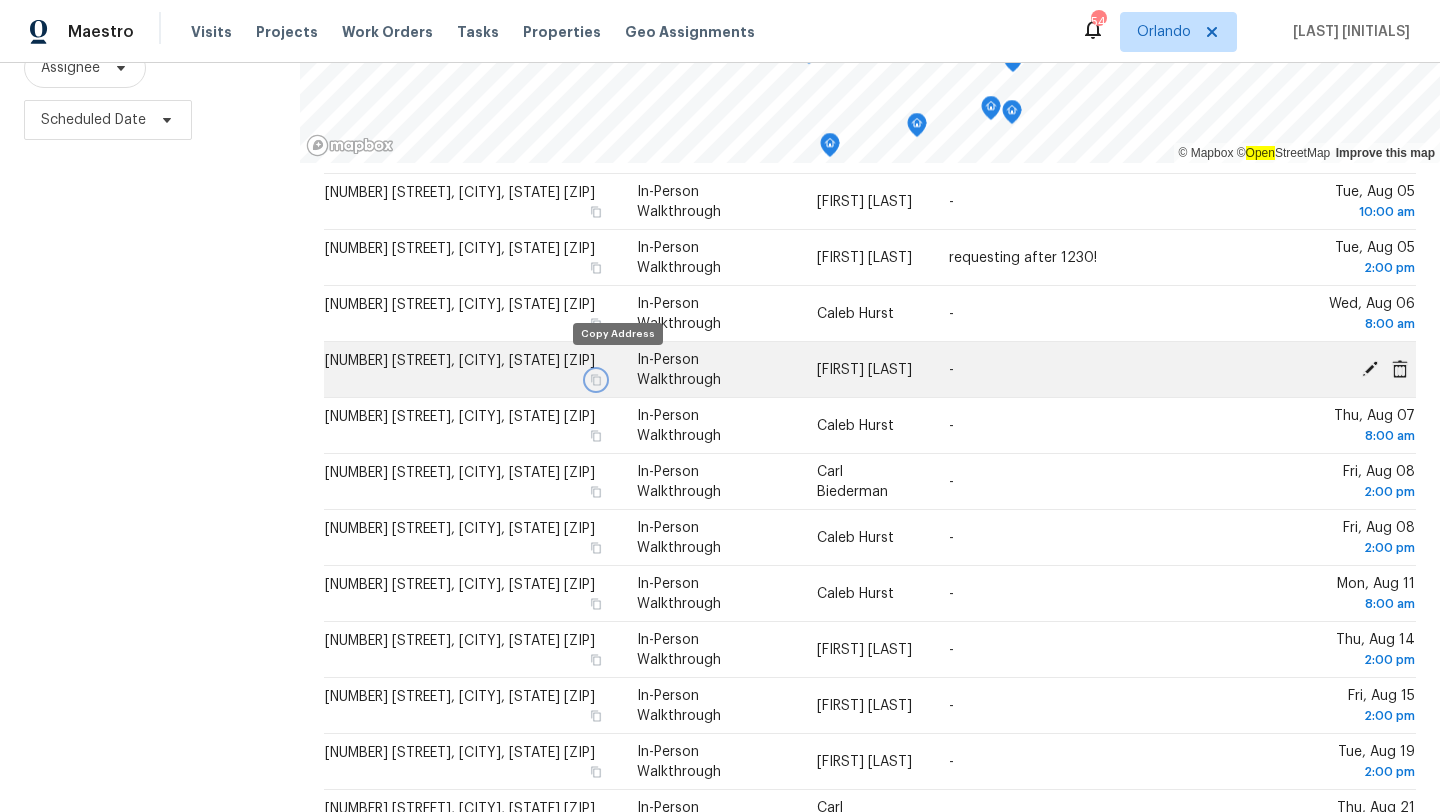 click 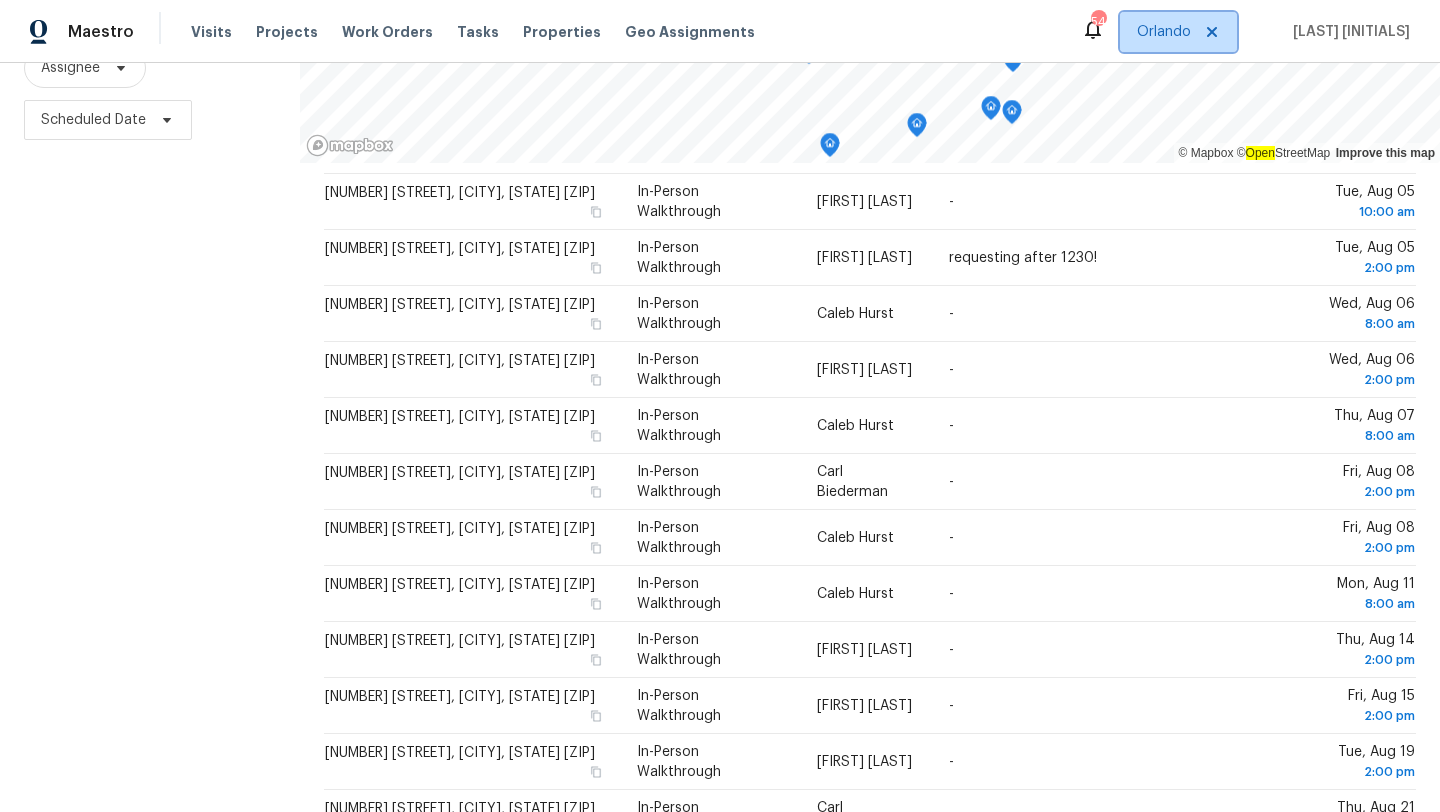 click on "Orlando" at bounding box center (1164, 32) 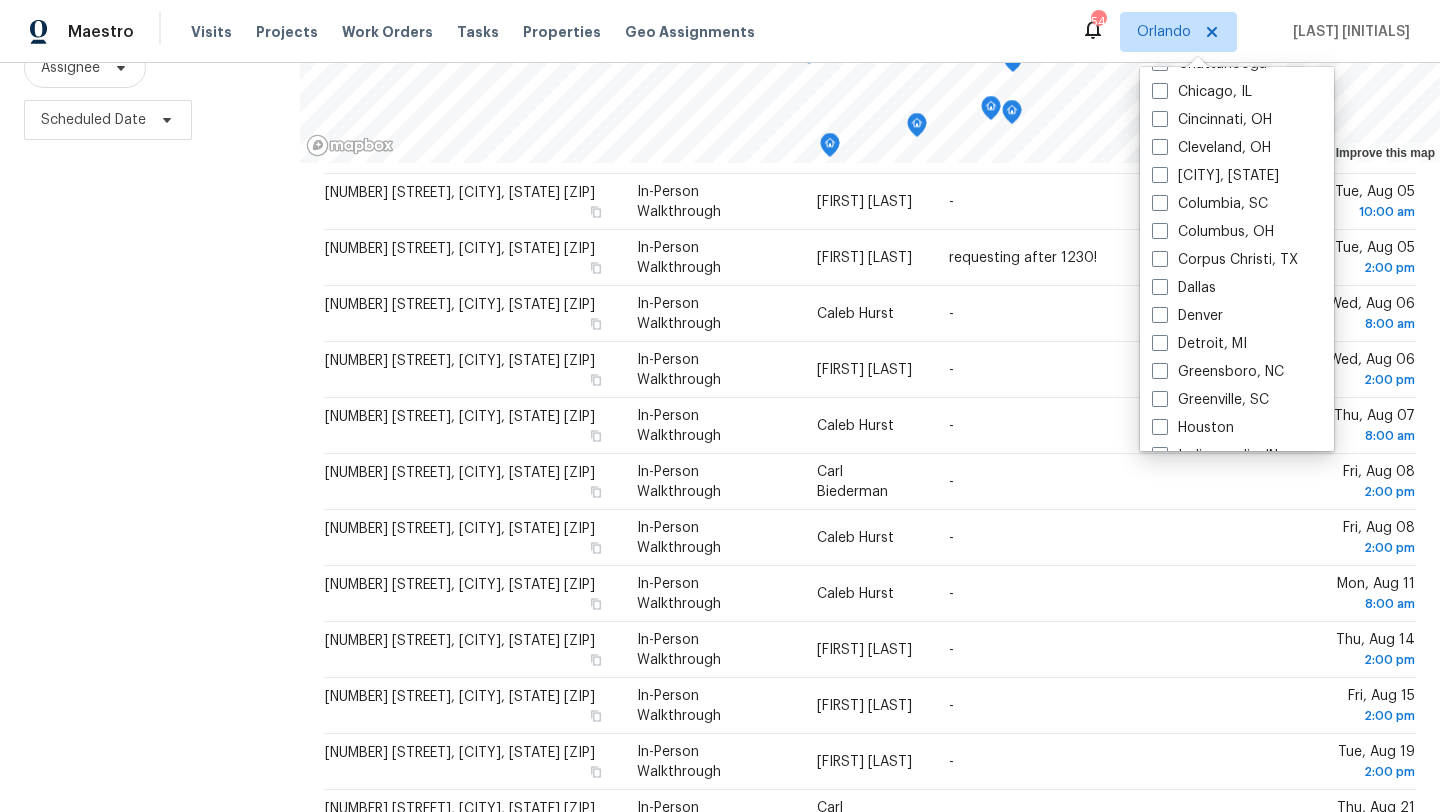 scroll, scrollTop: 1340, scrollLeft: 0, axis: vertical 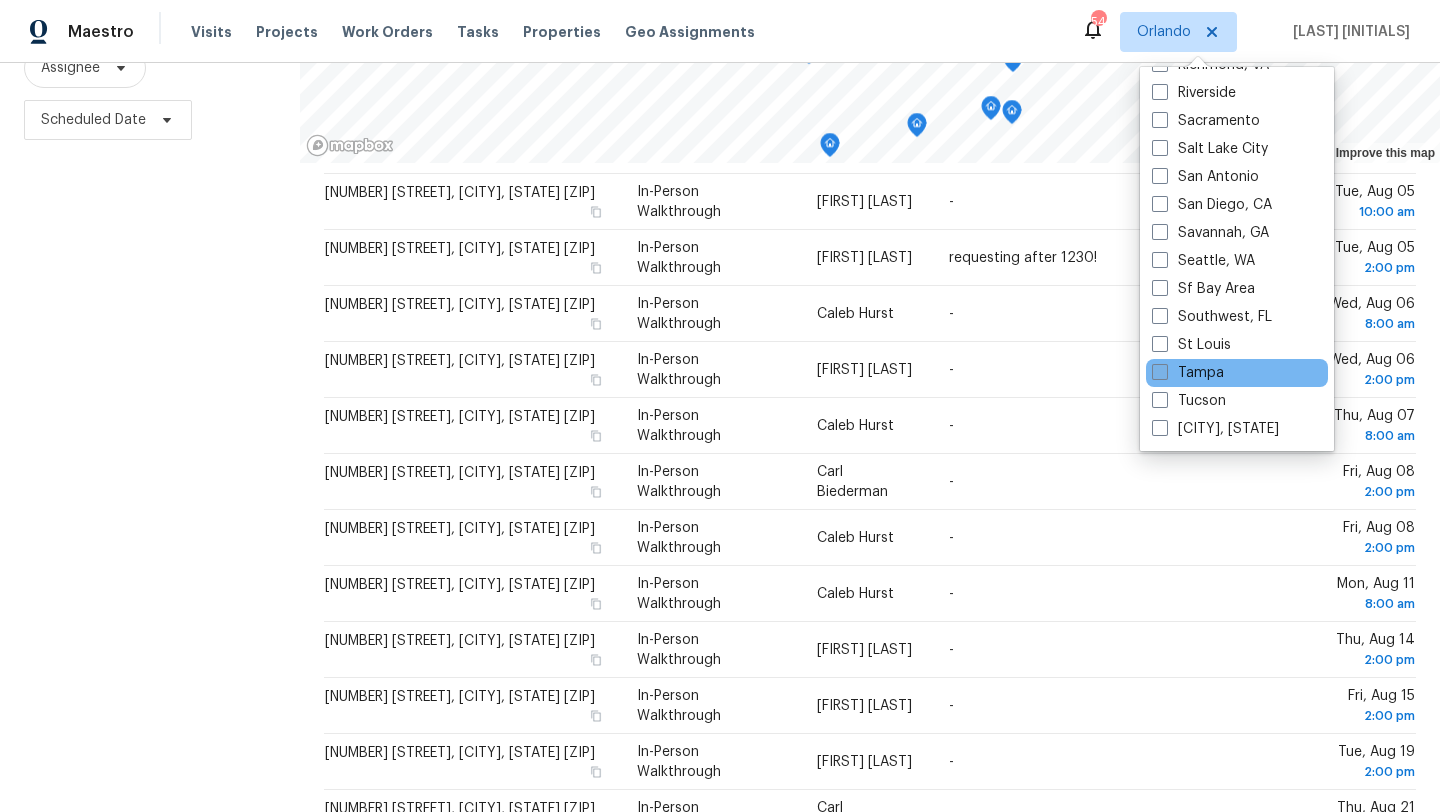 click on "Tampa" at bounding box center (1188, 373) 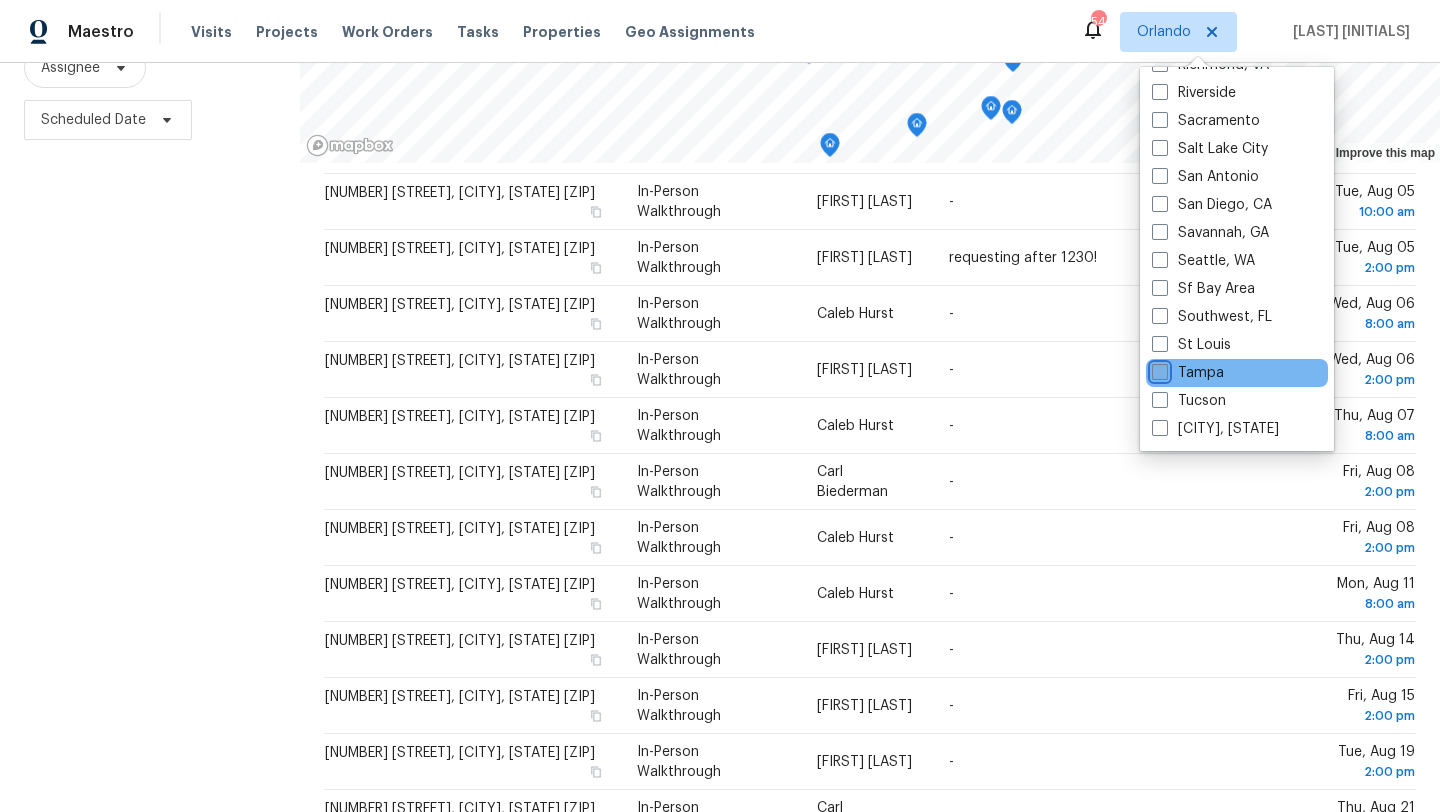 click on "Tampa" at bounding box center (1158, 369) 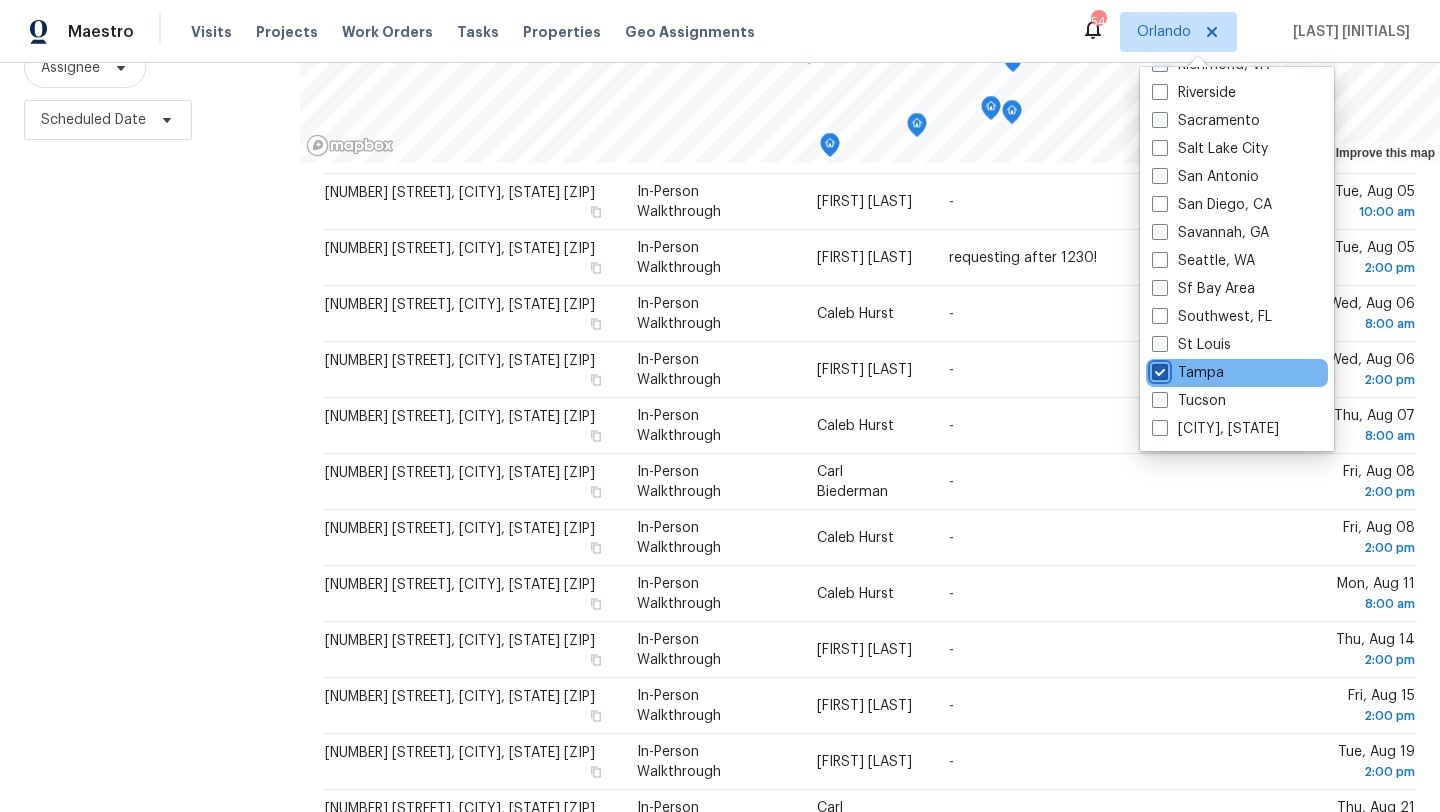 checkbox on "true" 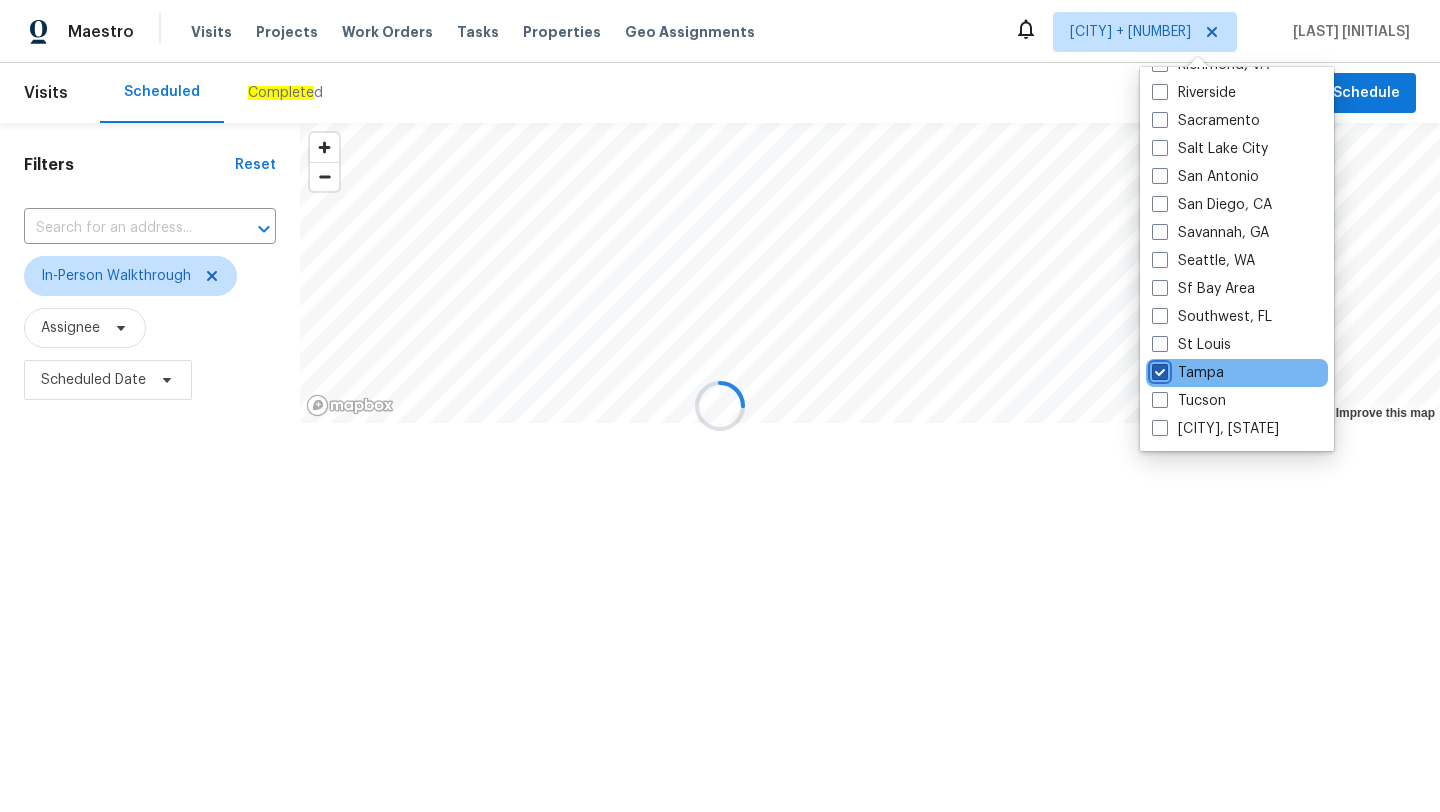 scroll, scrollTop: 0, scrollLeft: 0, axis: both 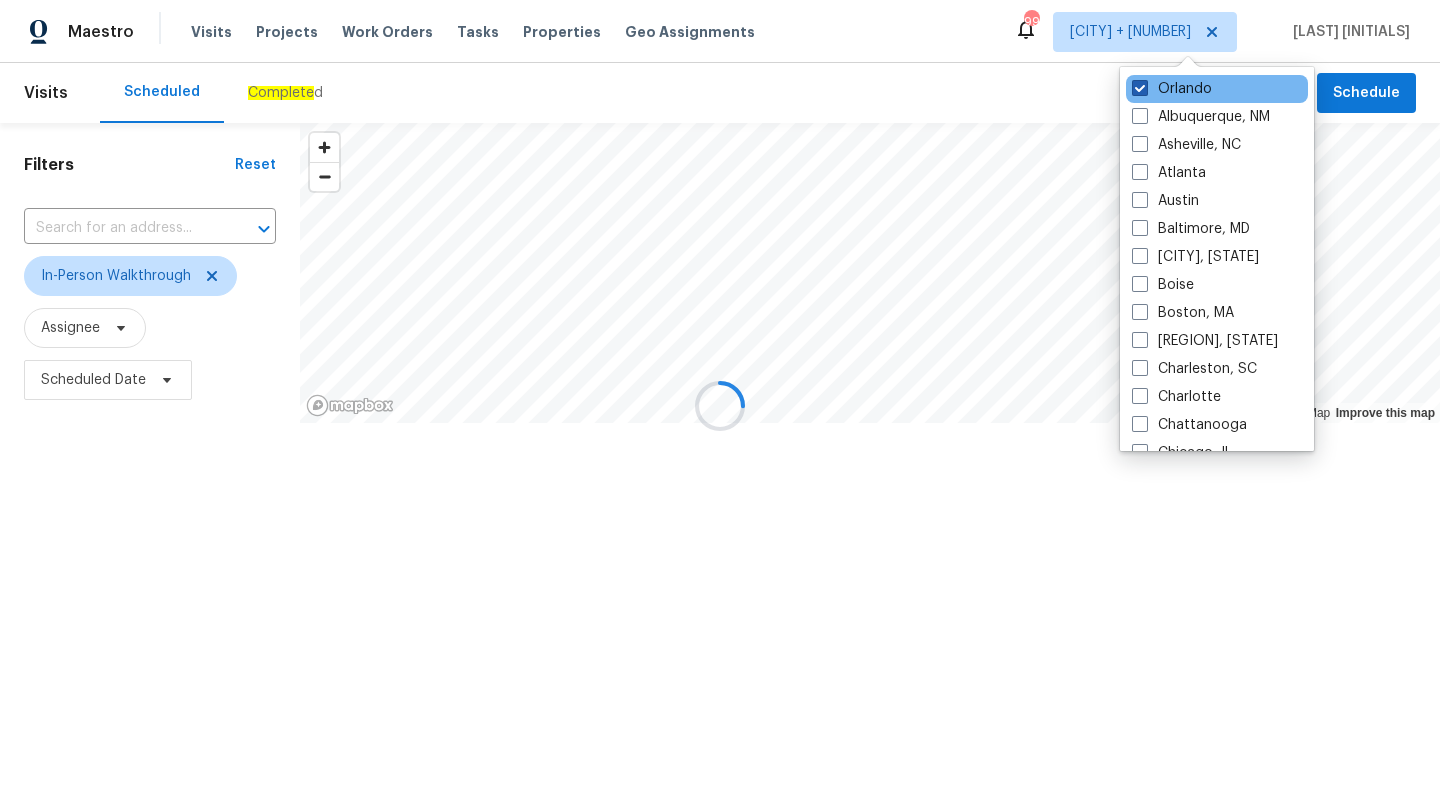 click at bounding box center [1140, 88] 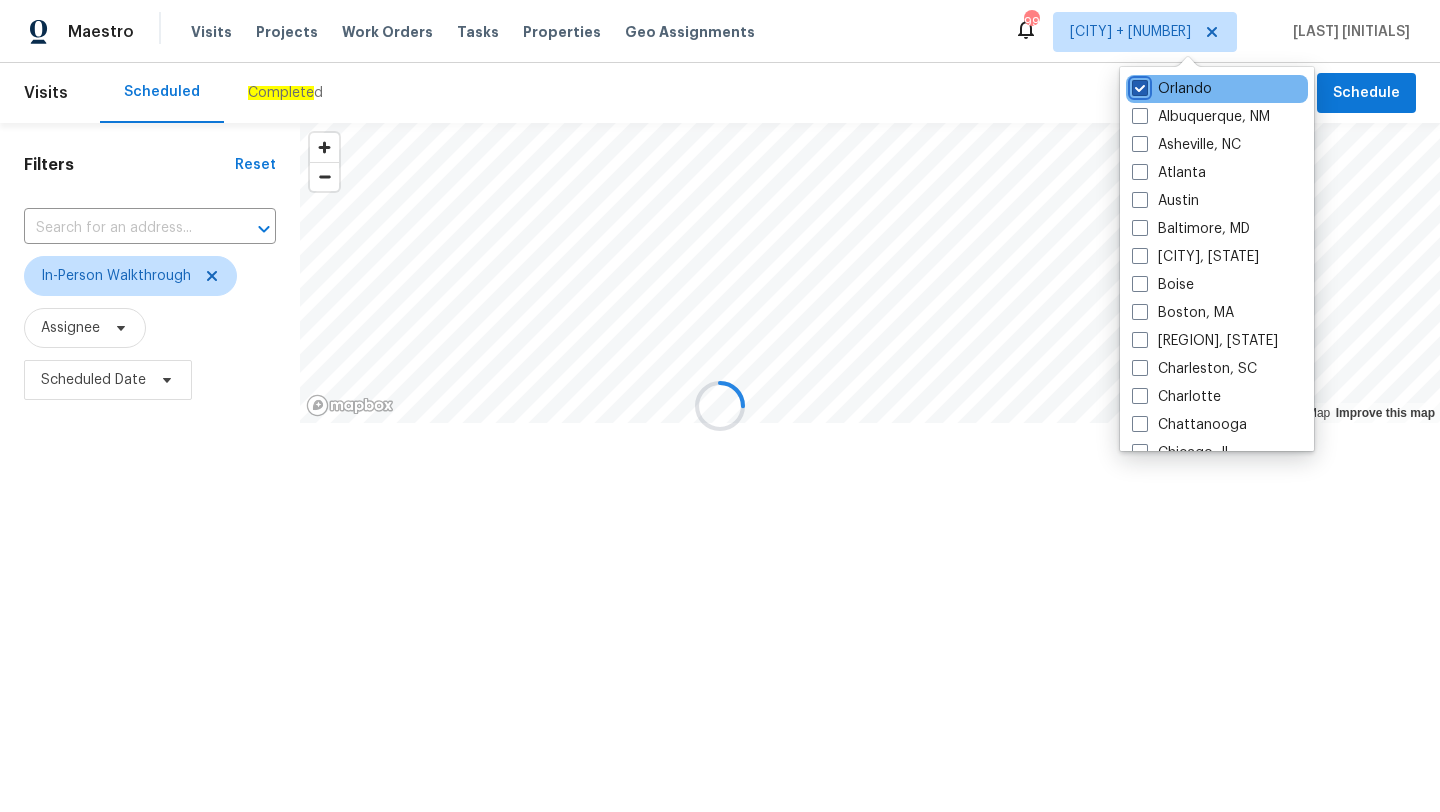 click on "Orlando" at bounding box center [1138, 85] 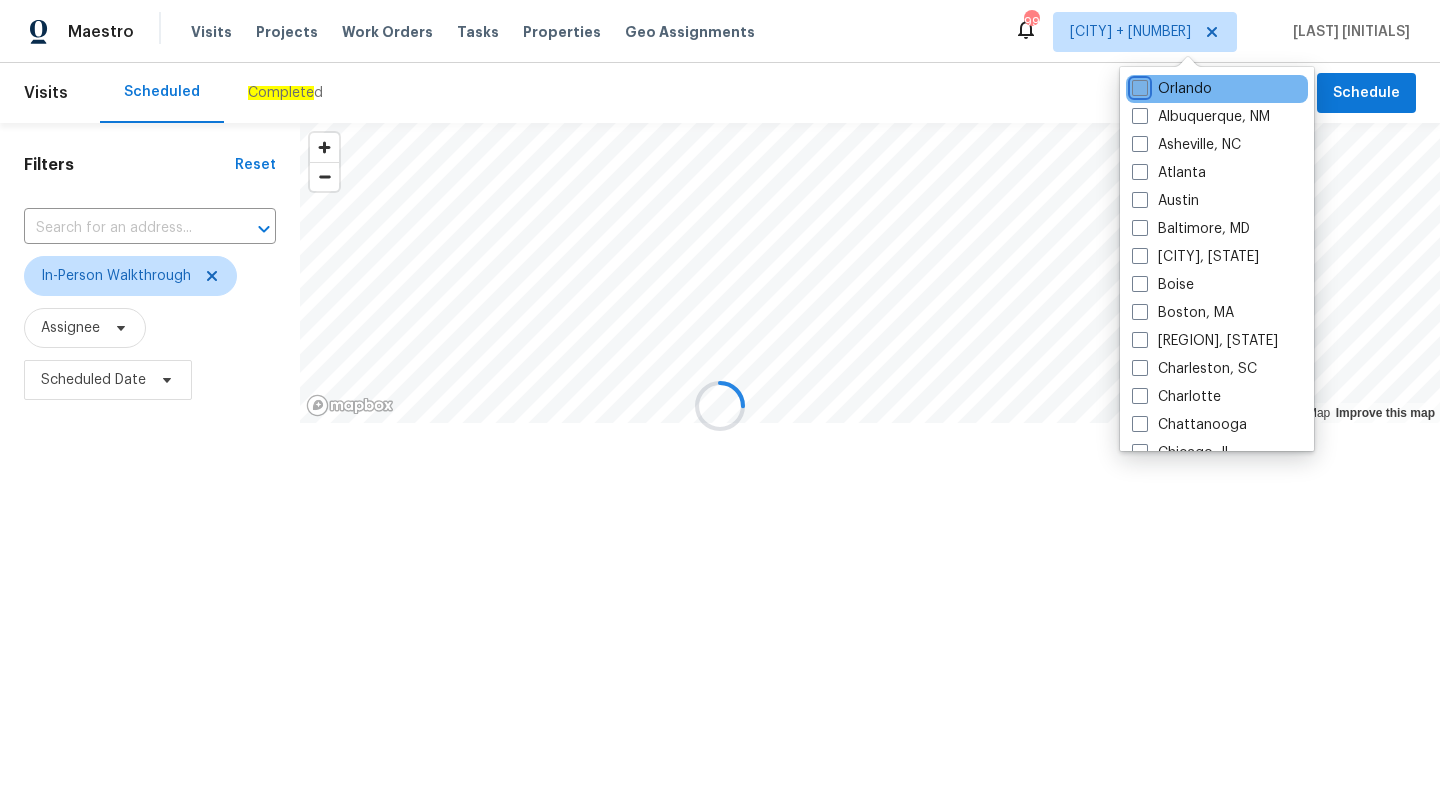 checkbox on "false" 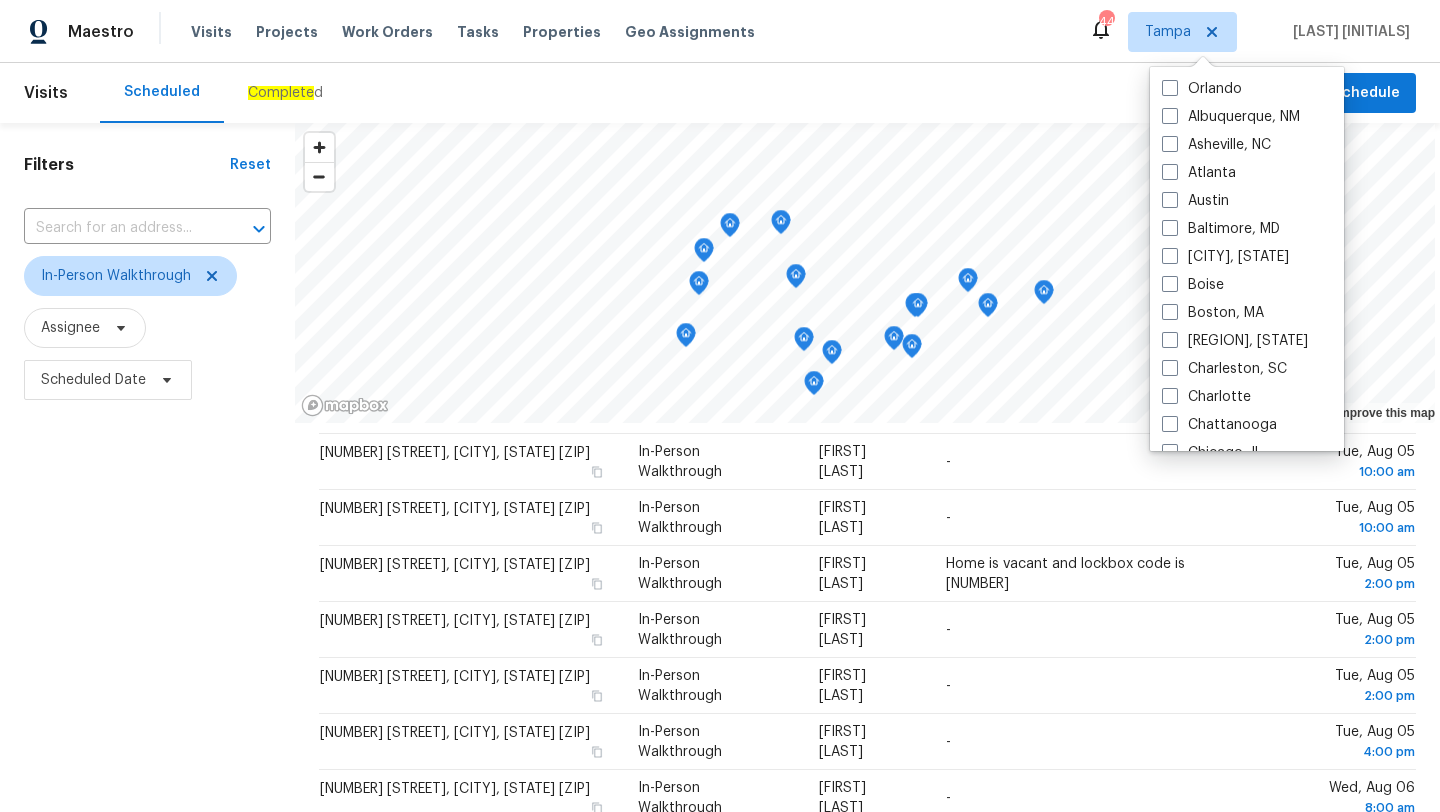 click on "Filters Reset ​ In-Person Walkthrough Assignee Scheduled Date" at bounding box center (147, 598) 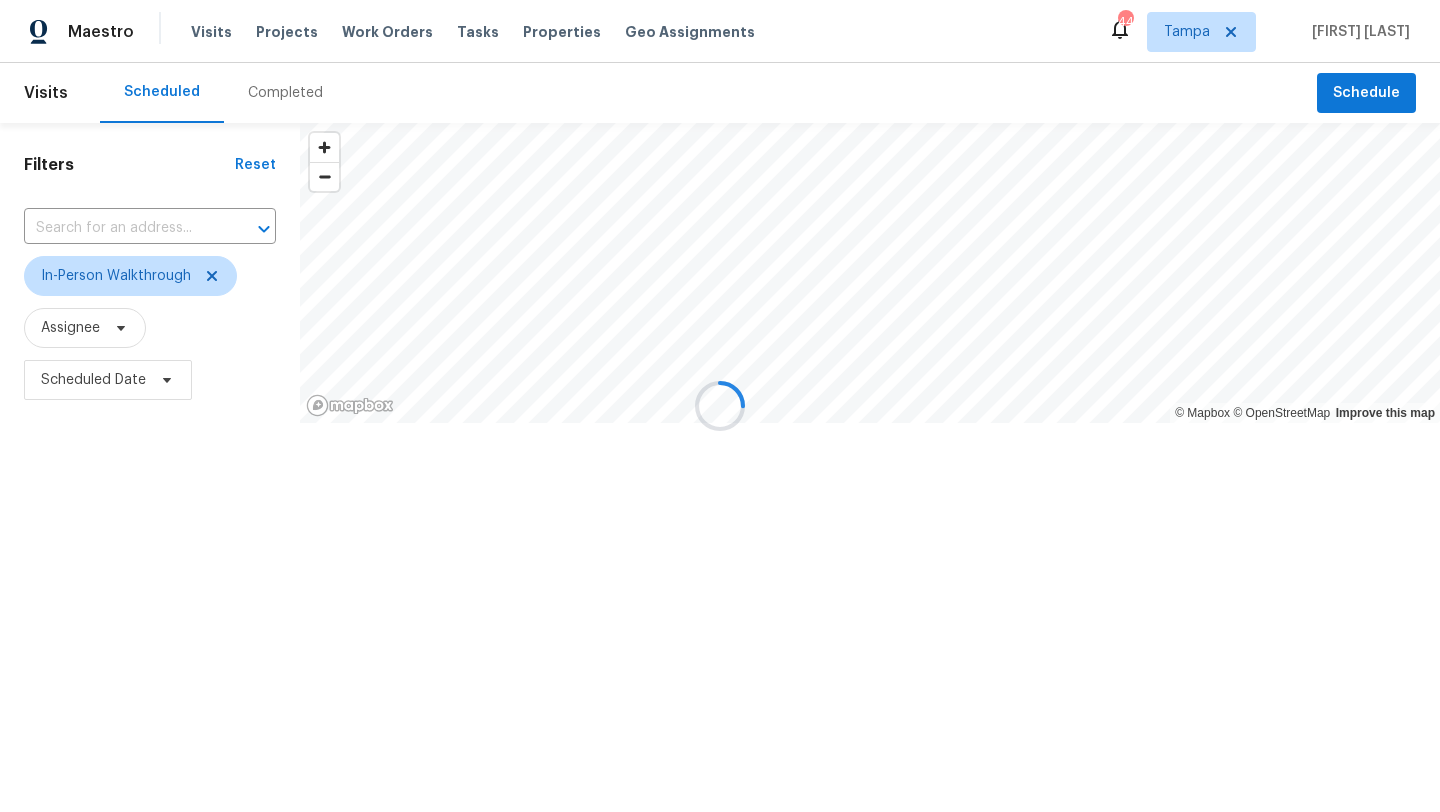 scroll, scrollTop: 0, scrollLeft: 0, axis: both 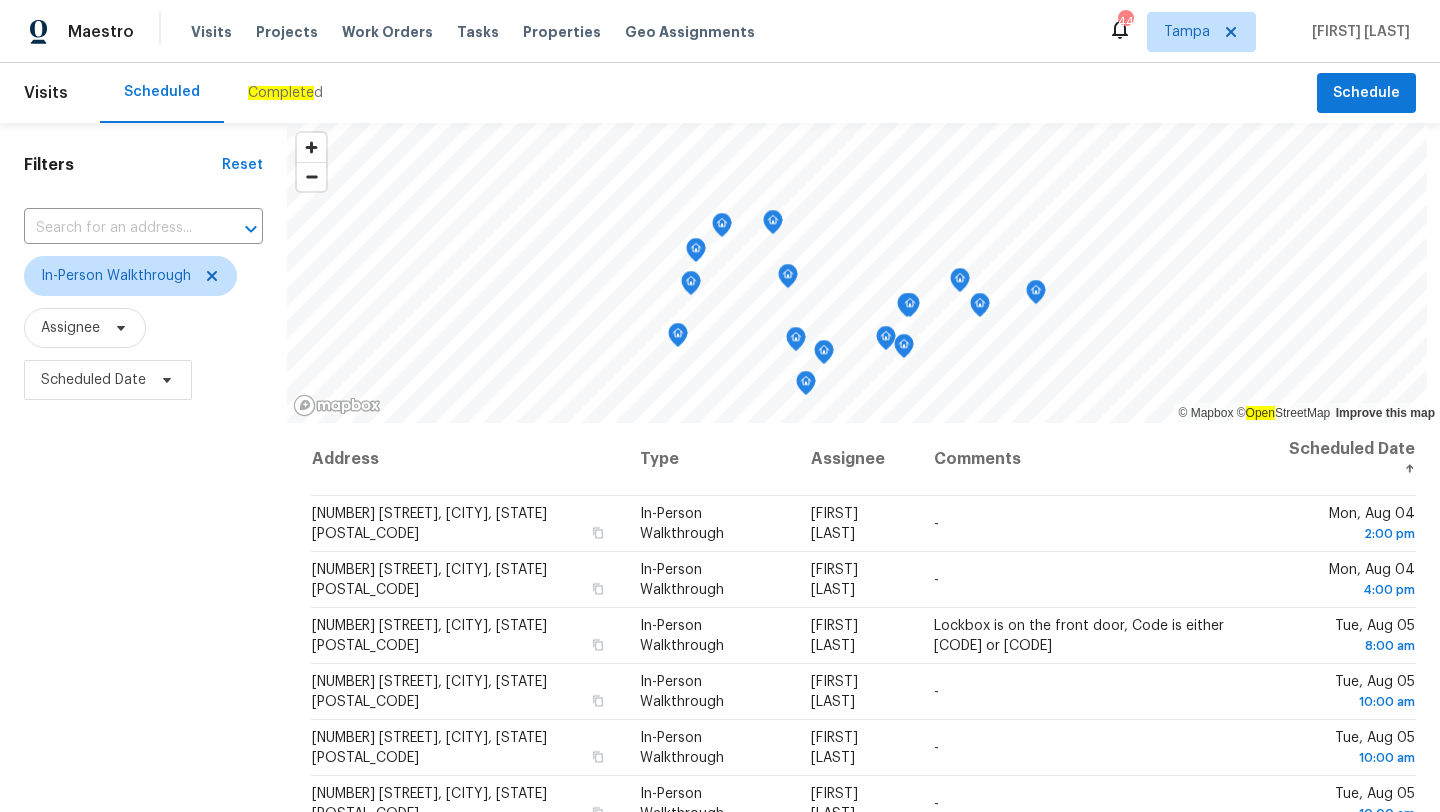 click on "Filters Reset ​ In-Person Walkthrough Assignee Scheduled Date" at bounding box center [143, 598] 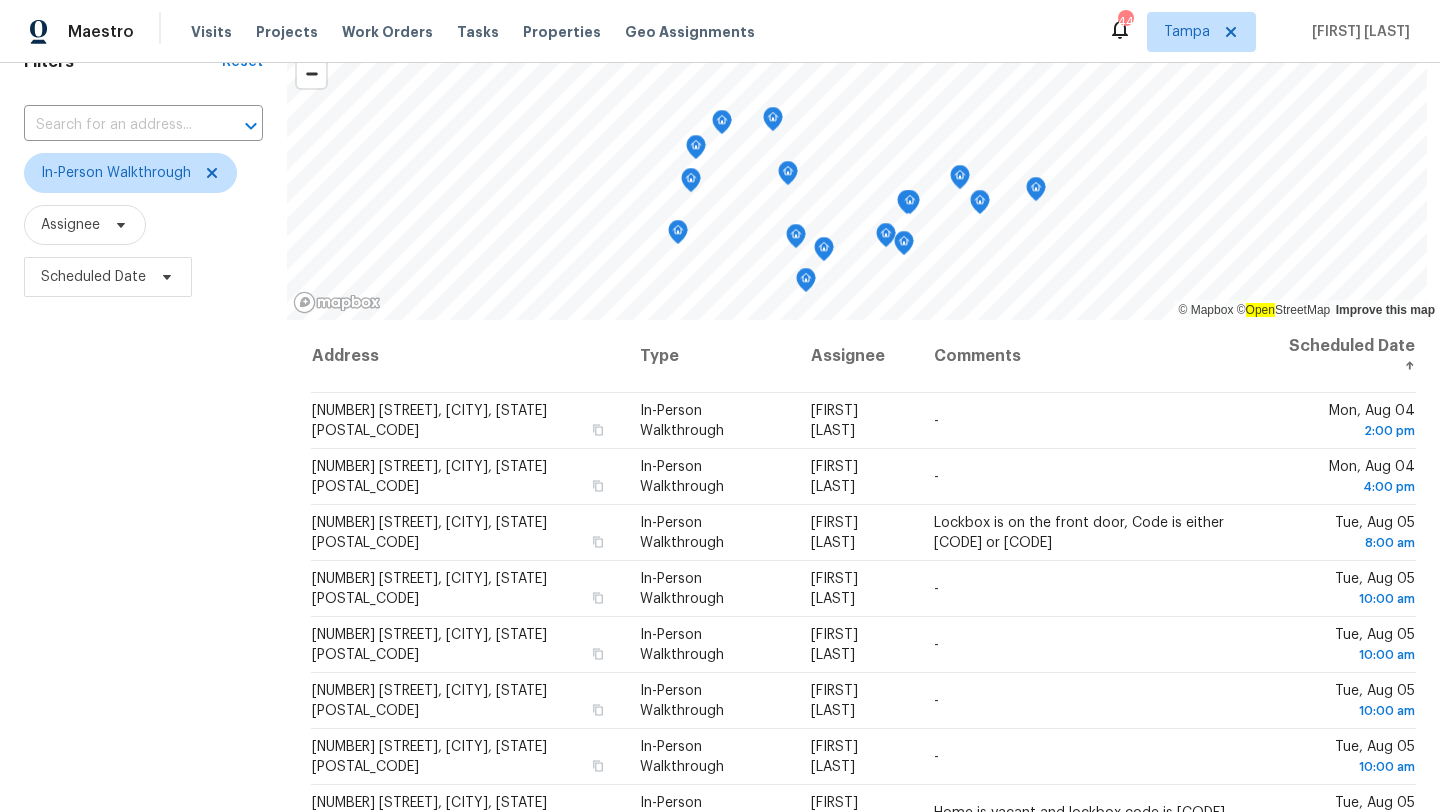 scroll, scrollTop: 260, scrollLeft: 0, axis: vertical 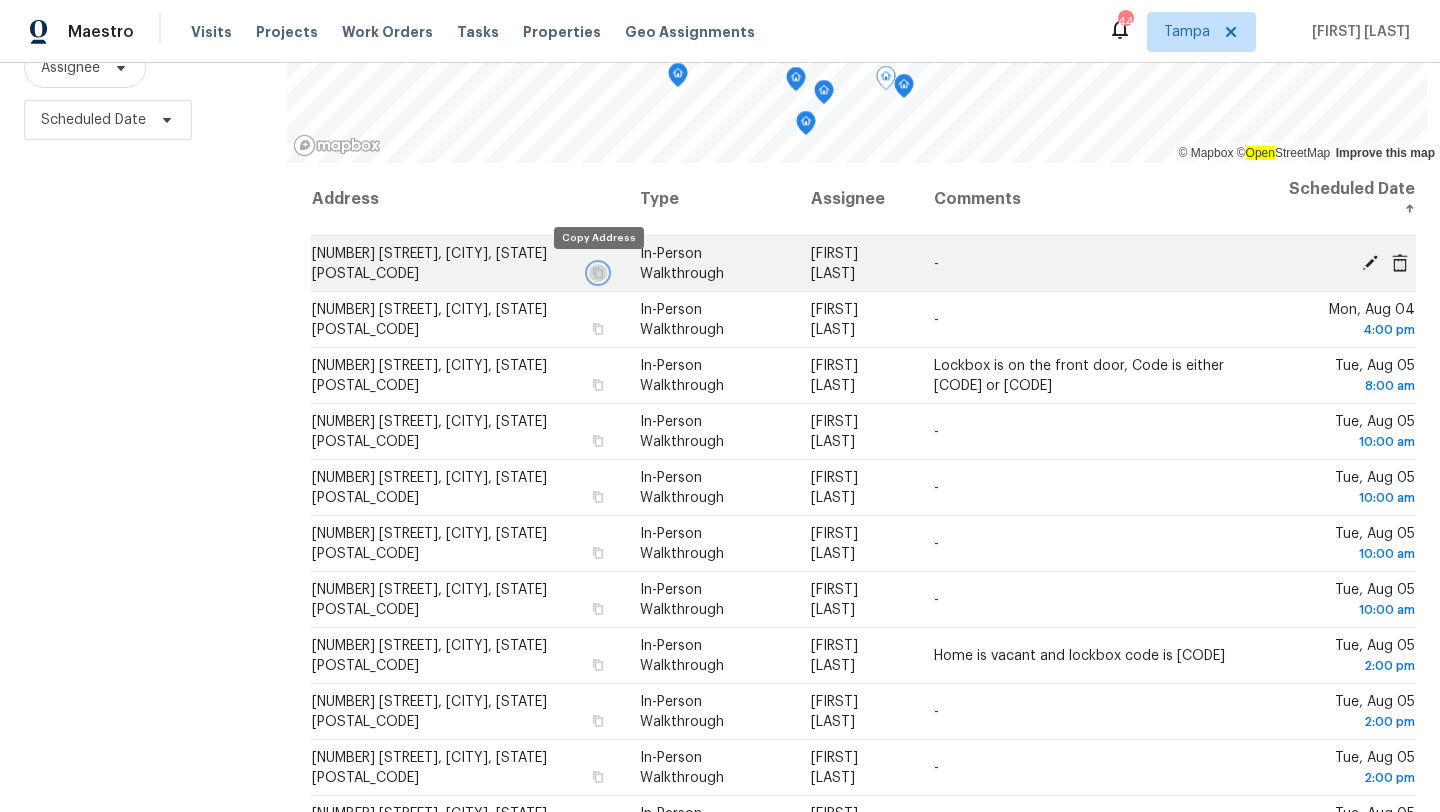 click 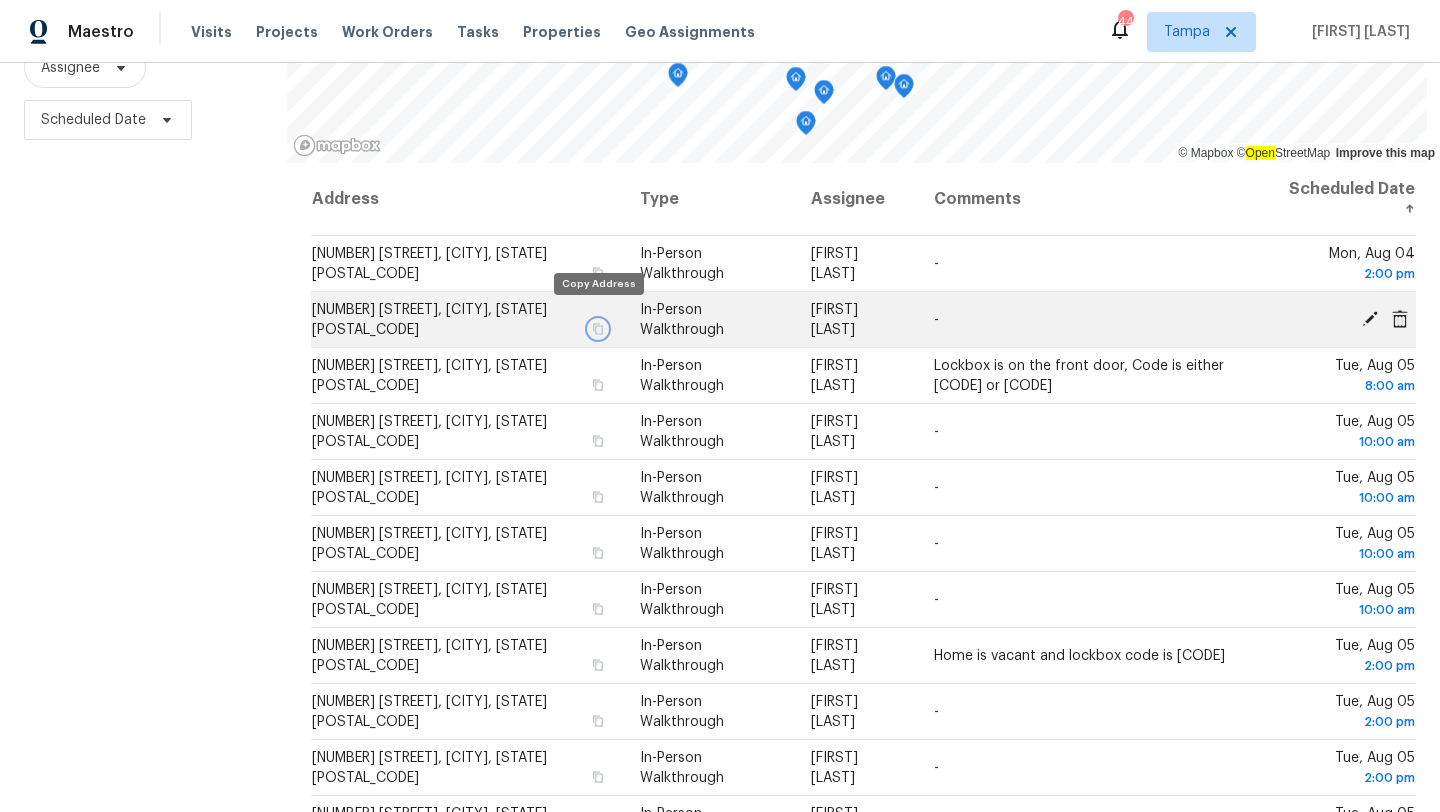 click 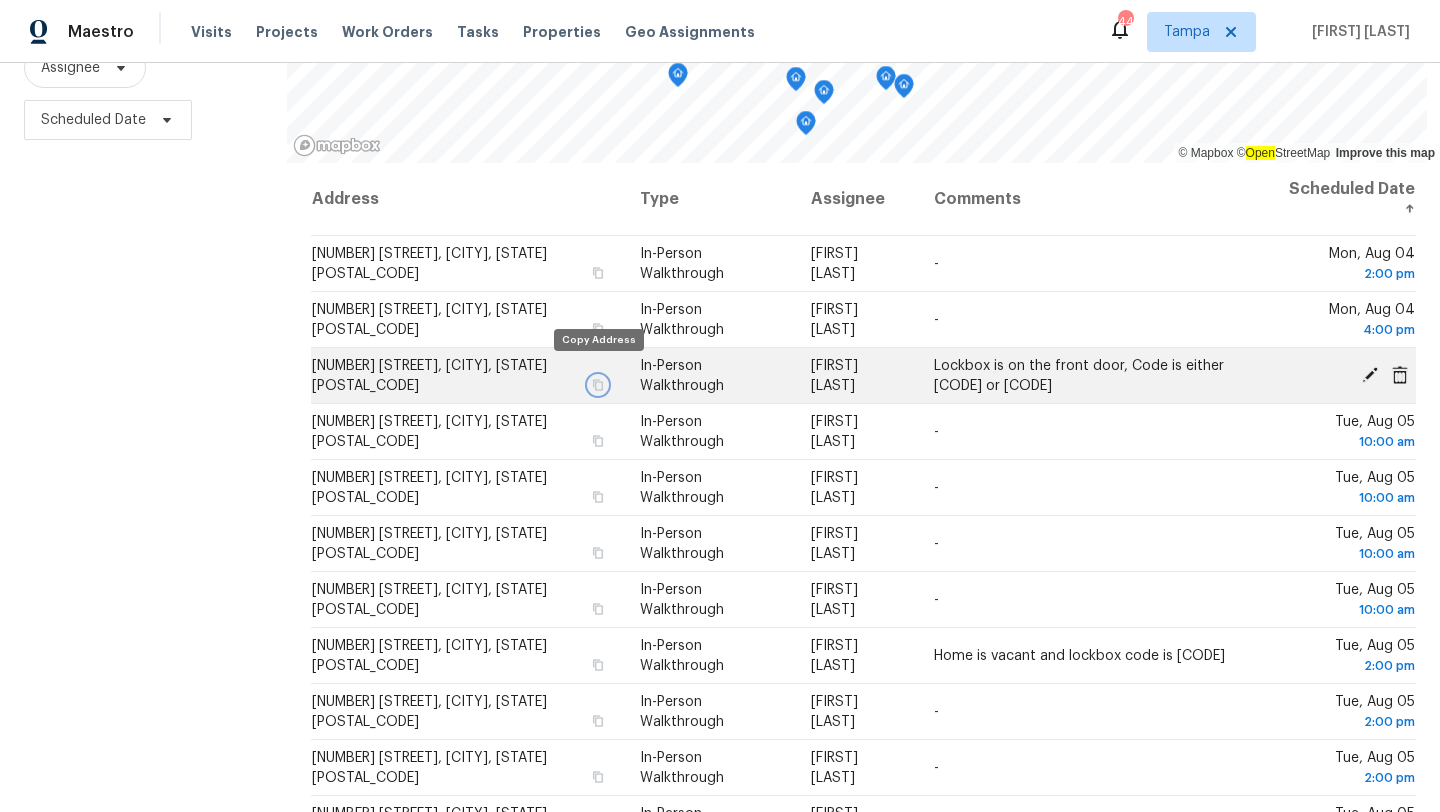 click 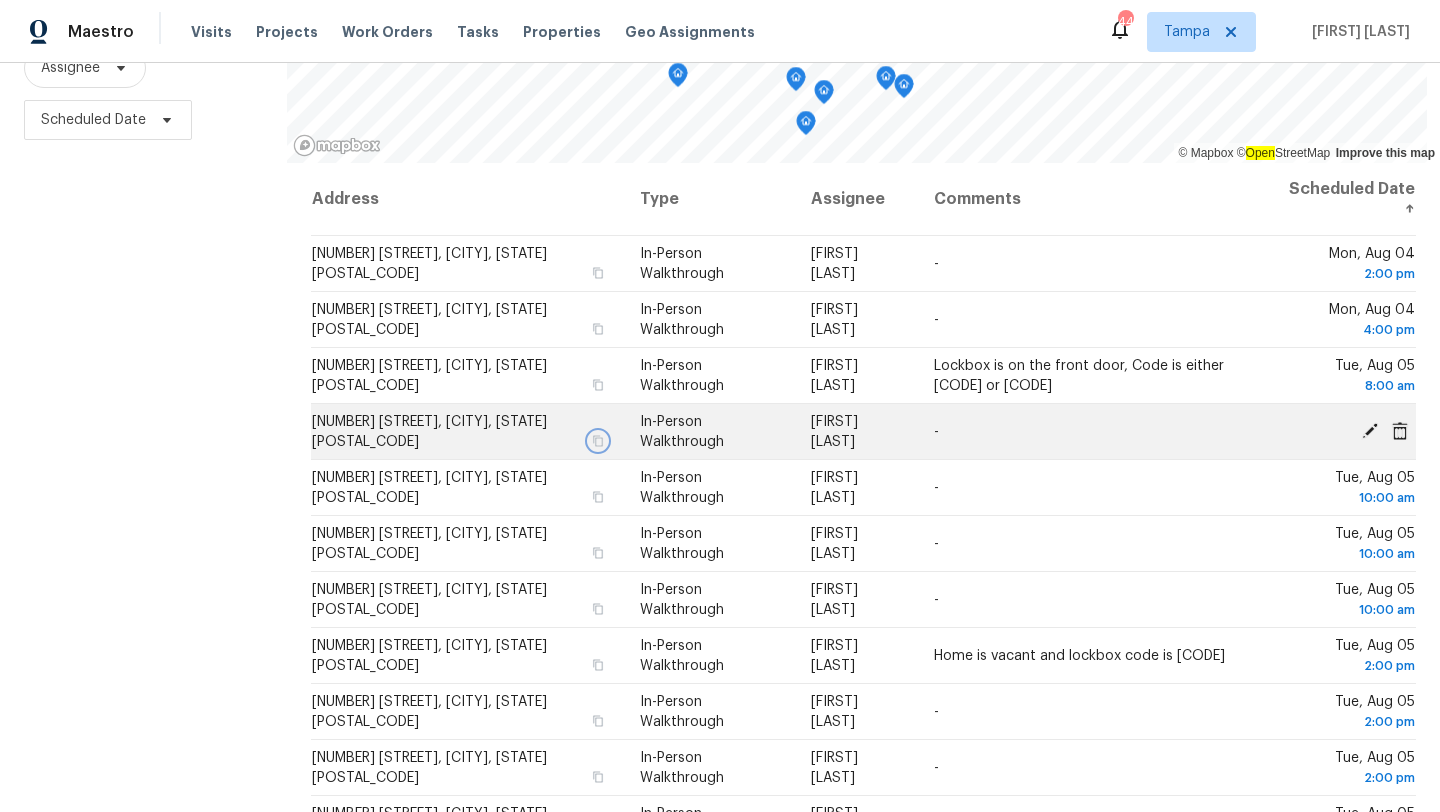 click 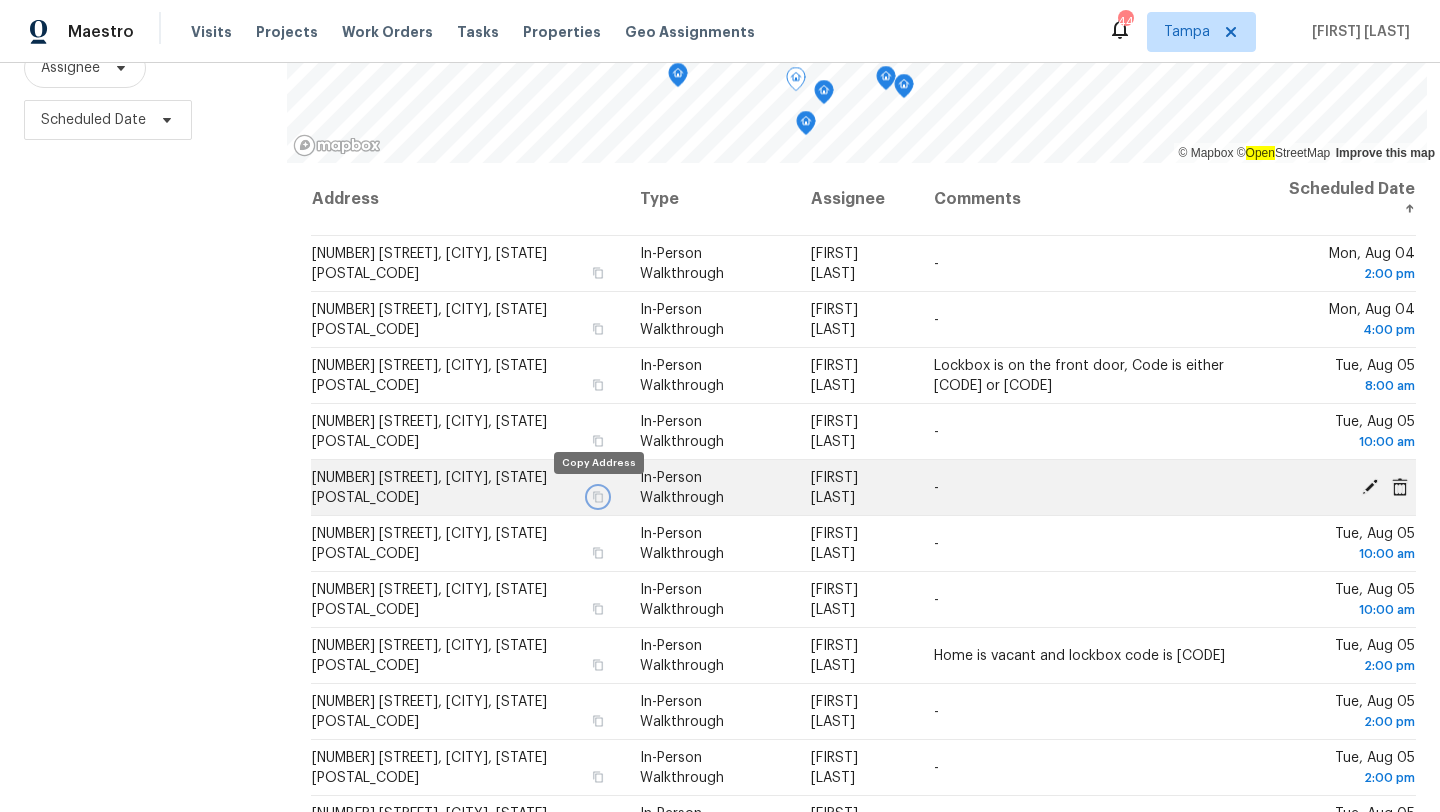 click 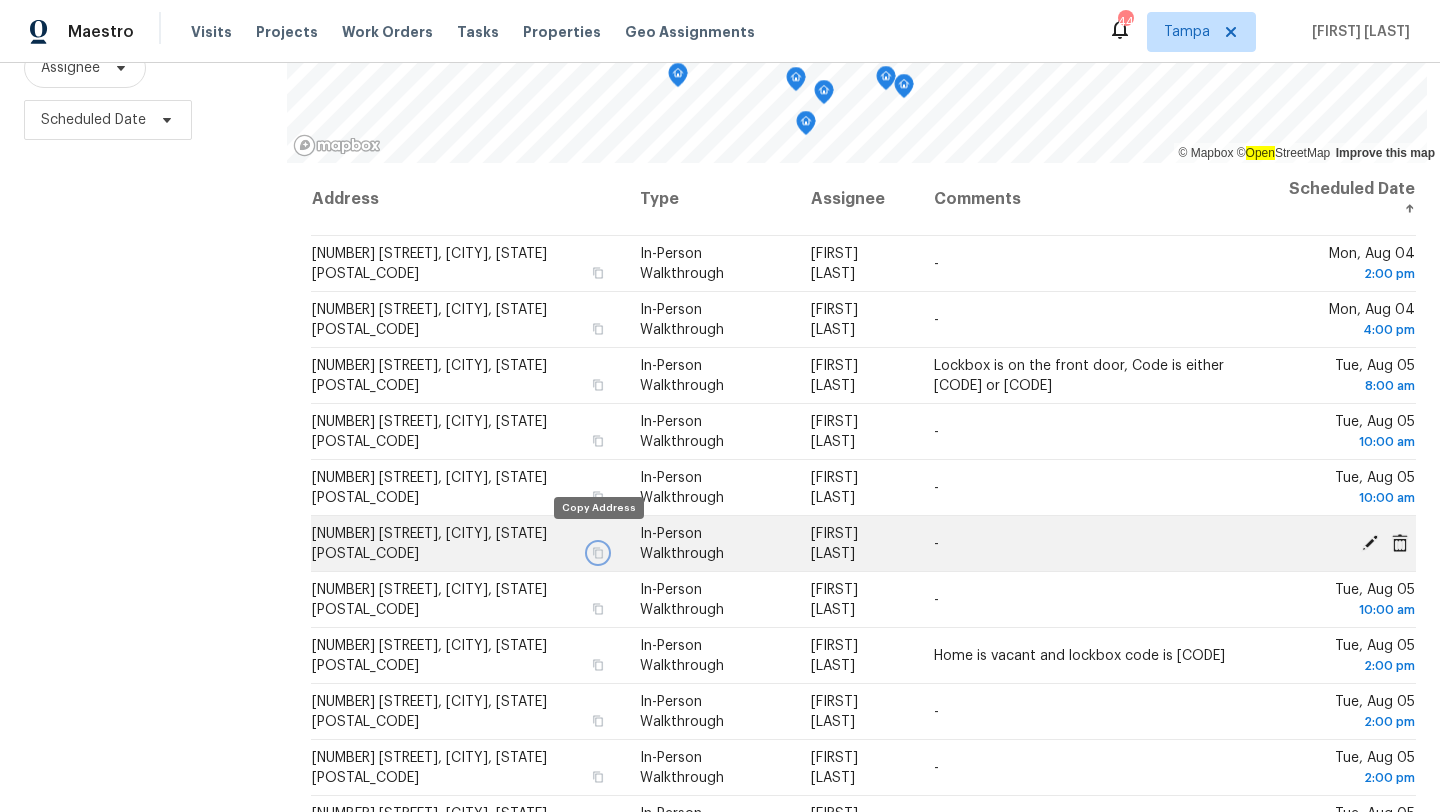 click 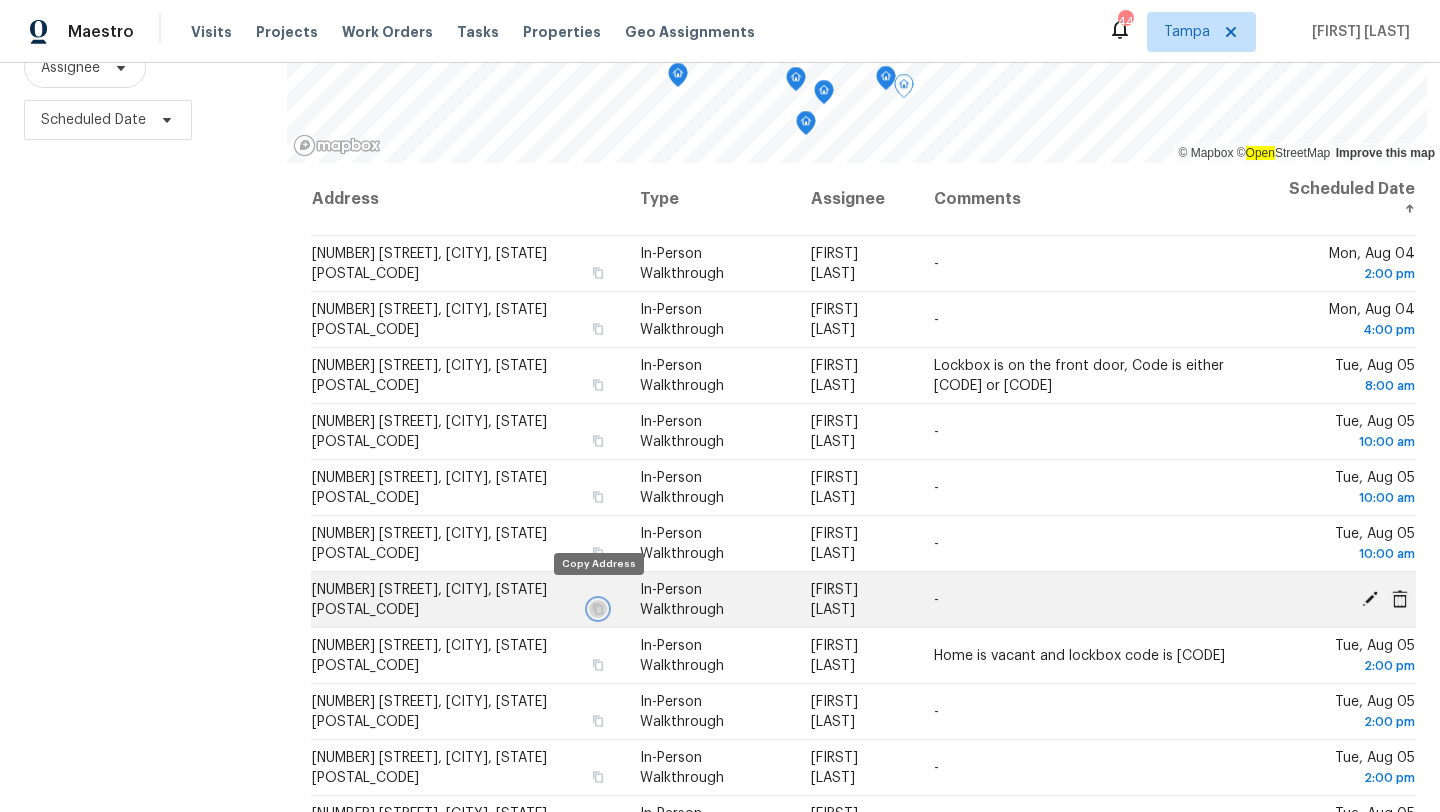 click 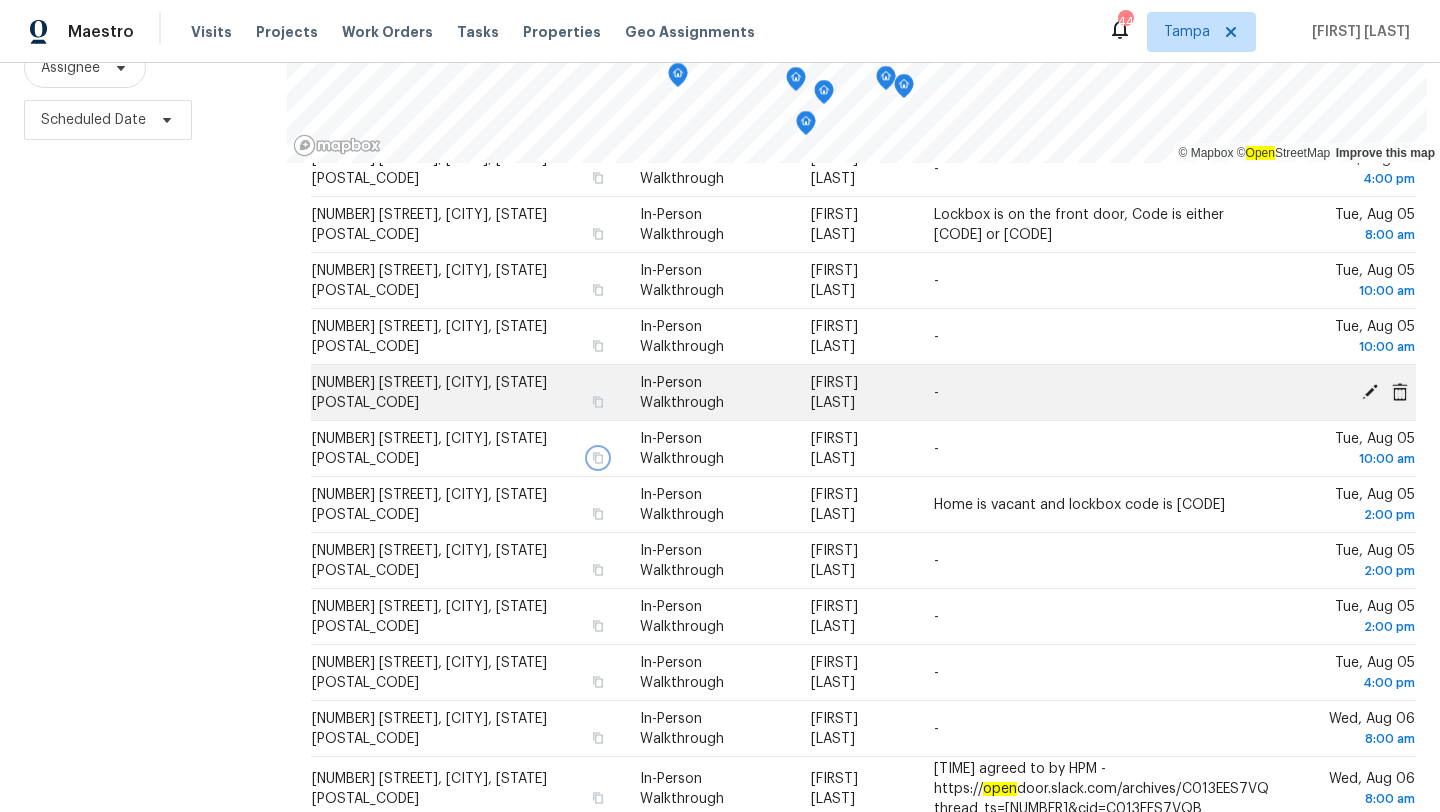 scroll, scrollTop: 212, scrollLeft: 0, axis: vertical 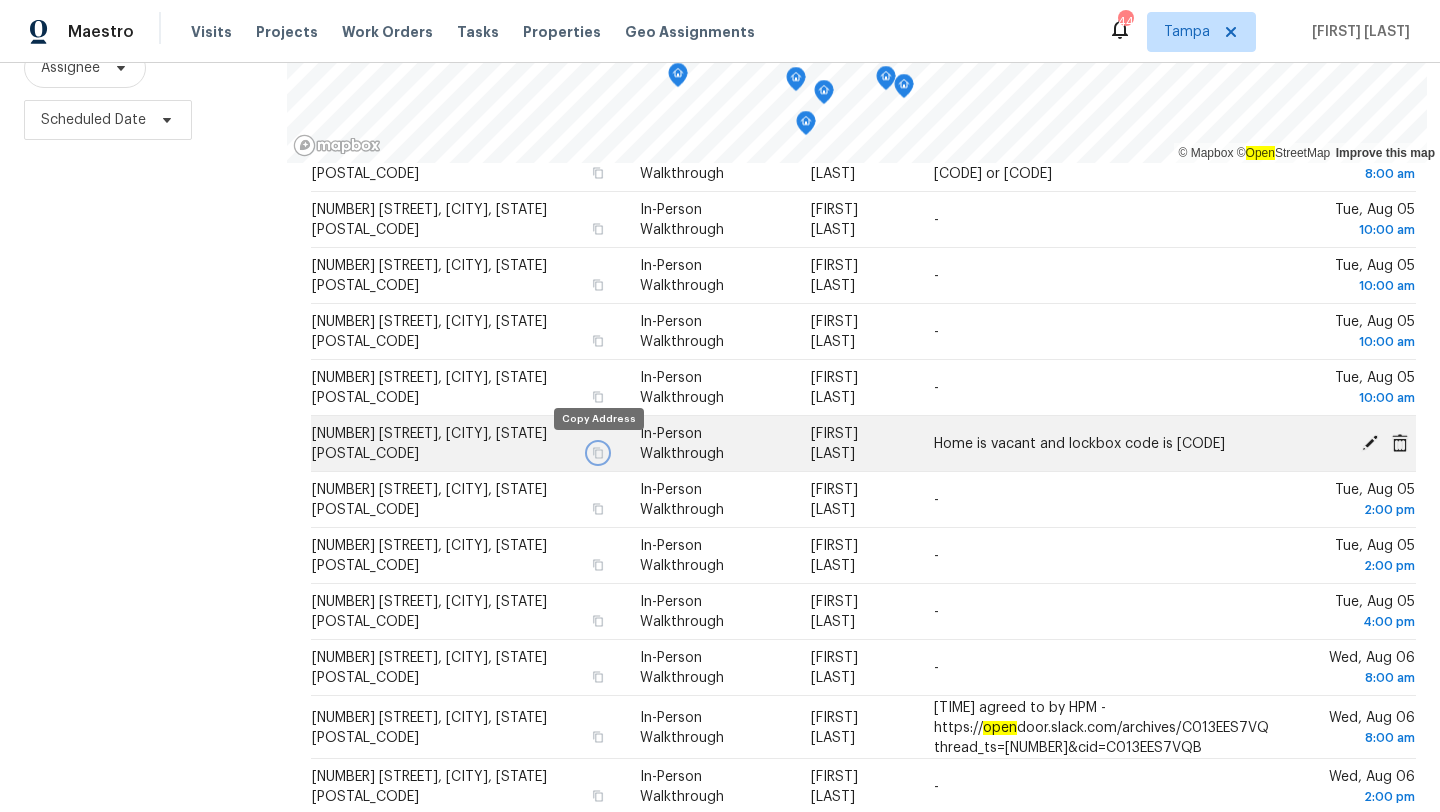click 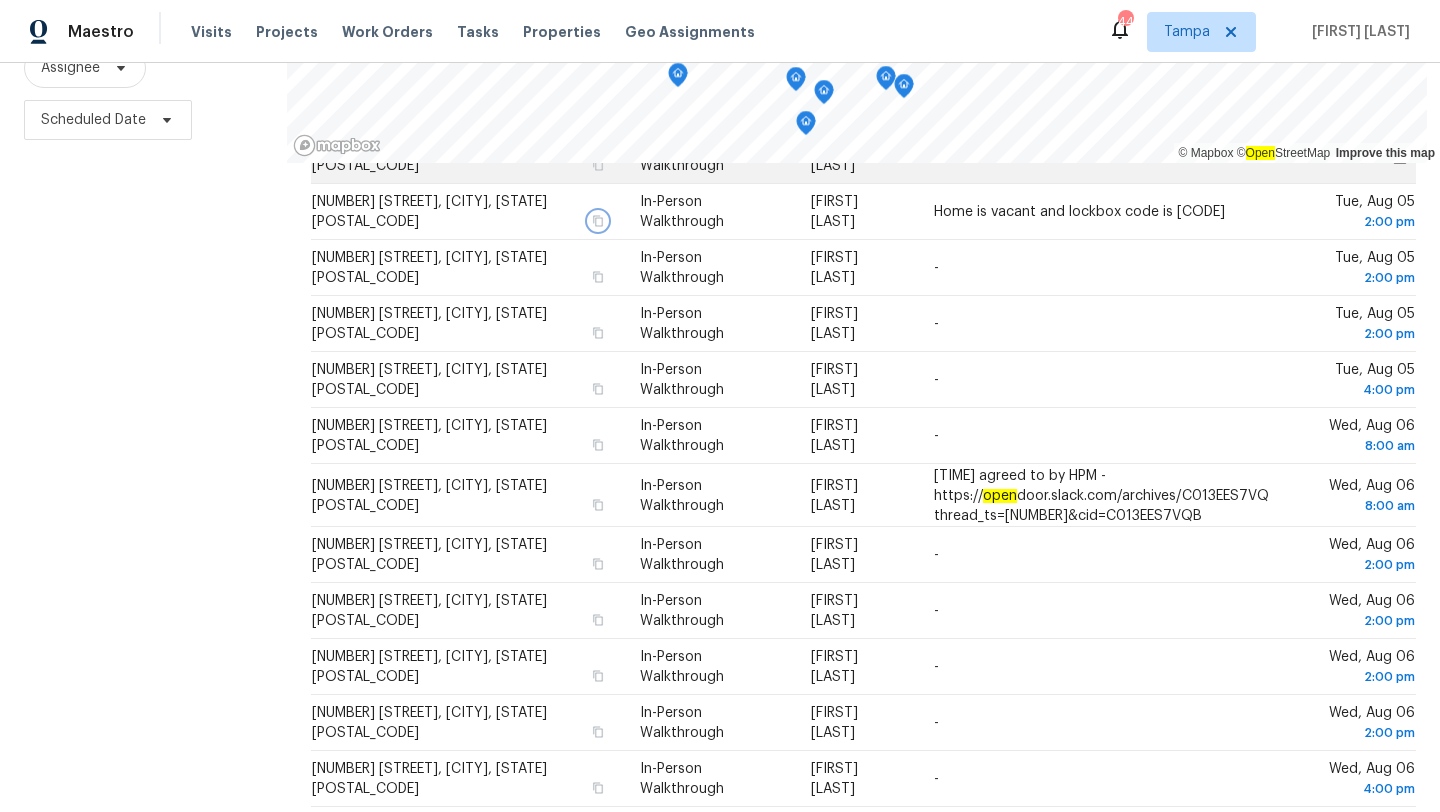 scroll, scrollTop: 479, scrollLeft: 0, axis: vertical 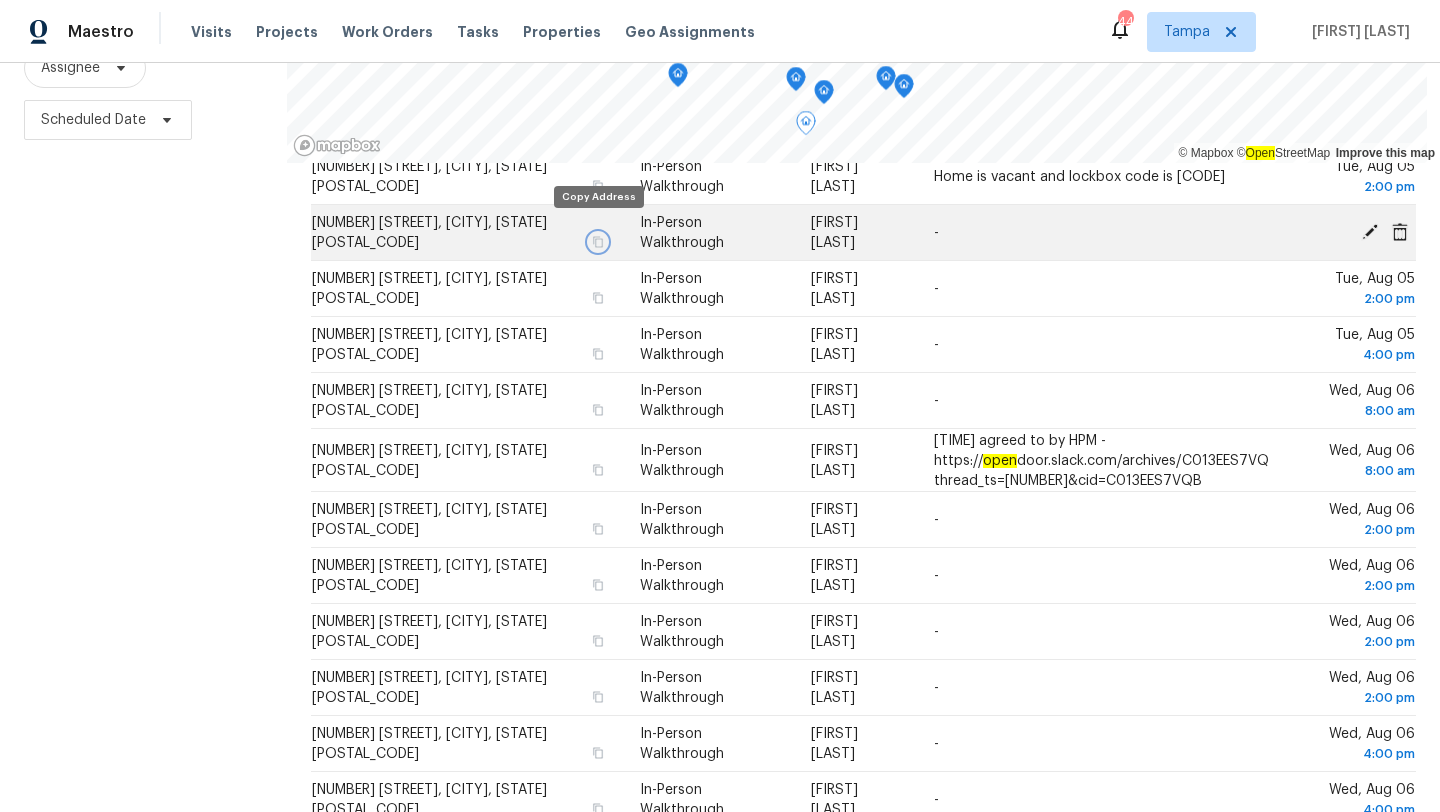 click 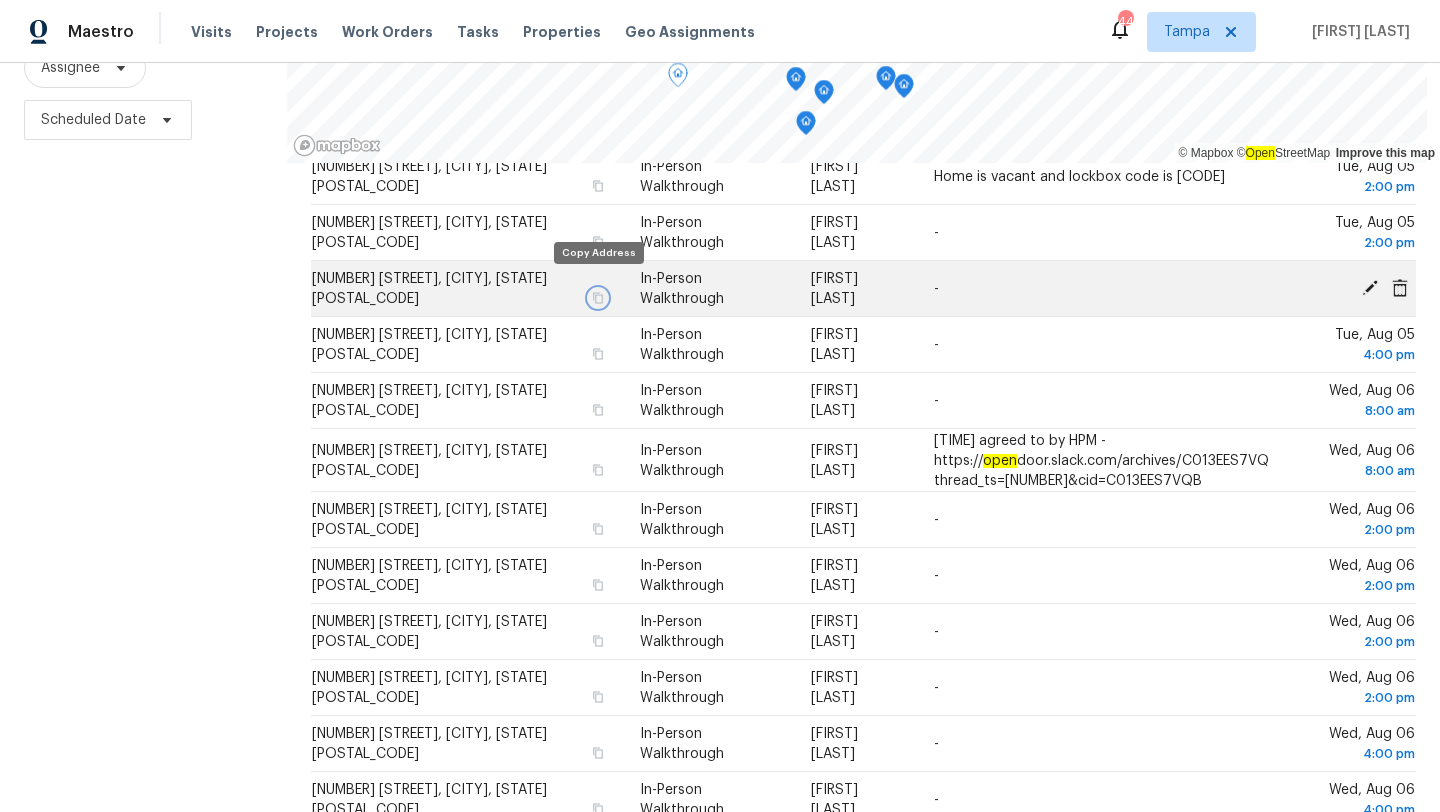click 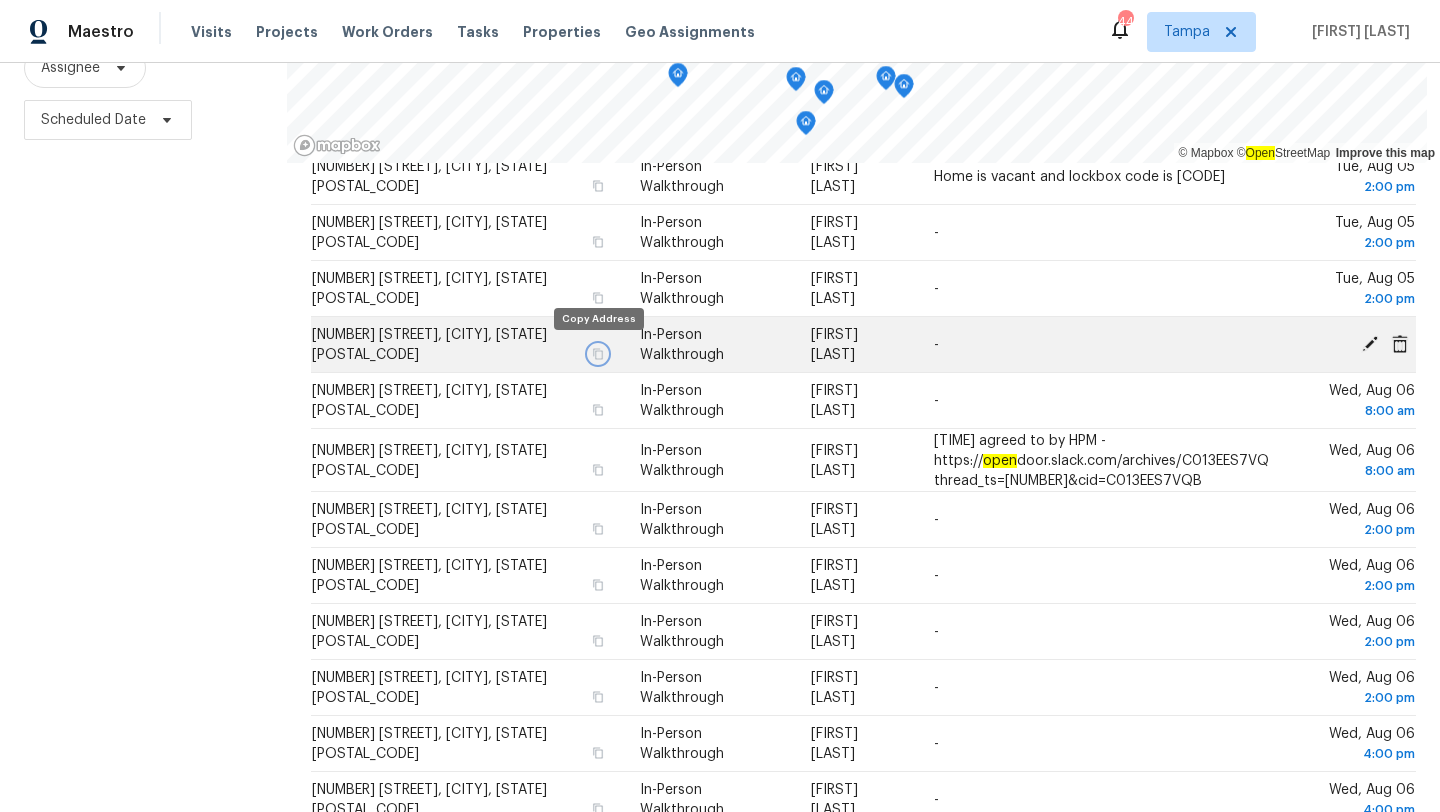 click 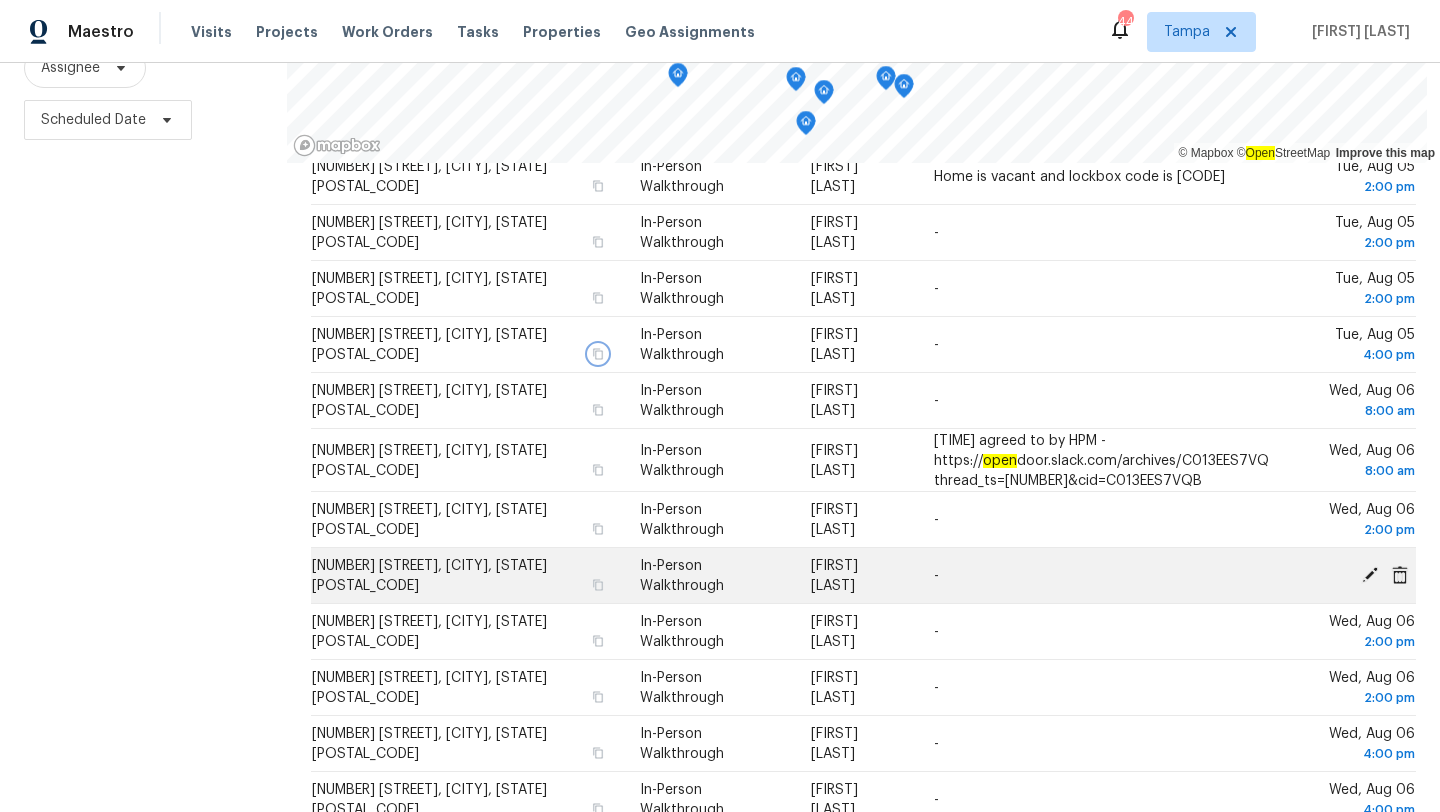 scroll, scrollTop: 603, scrollLeft: 0, axis: vertical 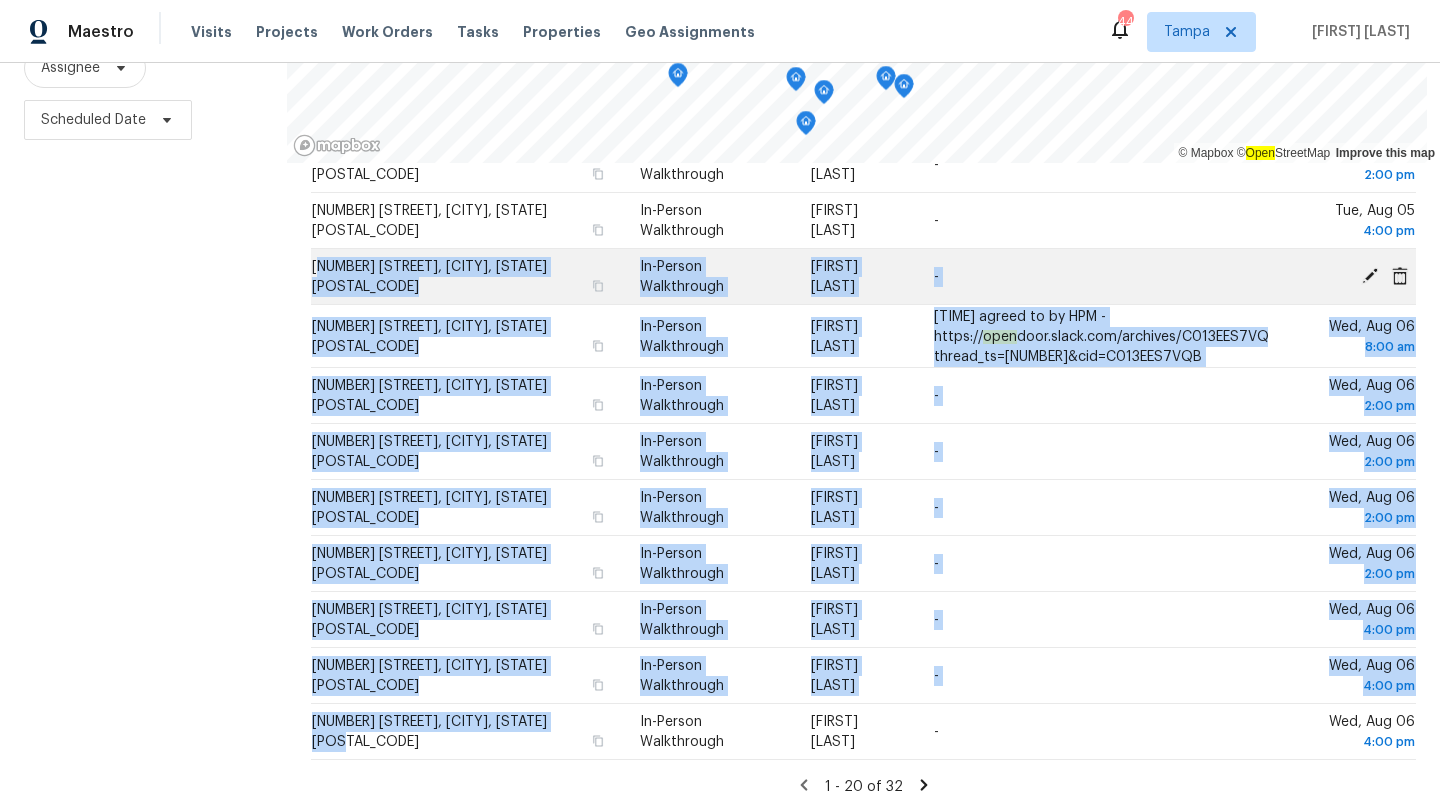 drag, startPoint x: 574, startPoint y: 732, endPoint x: 319, endPoint y: 258, distance: 538.2388 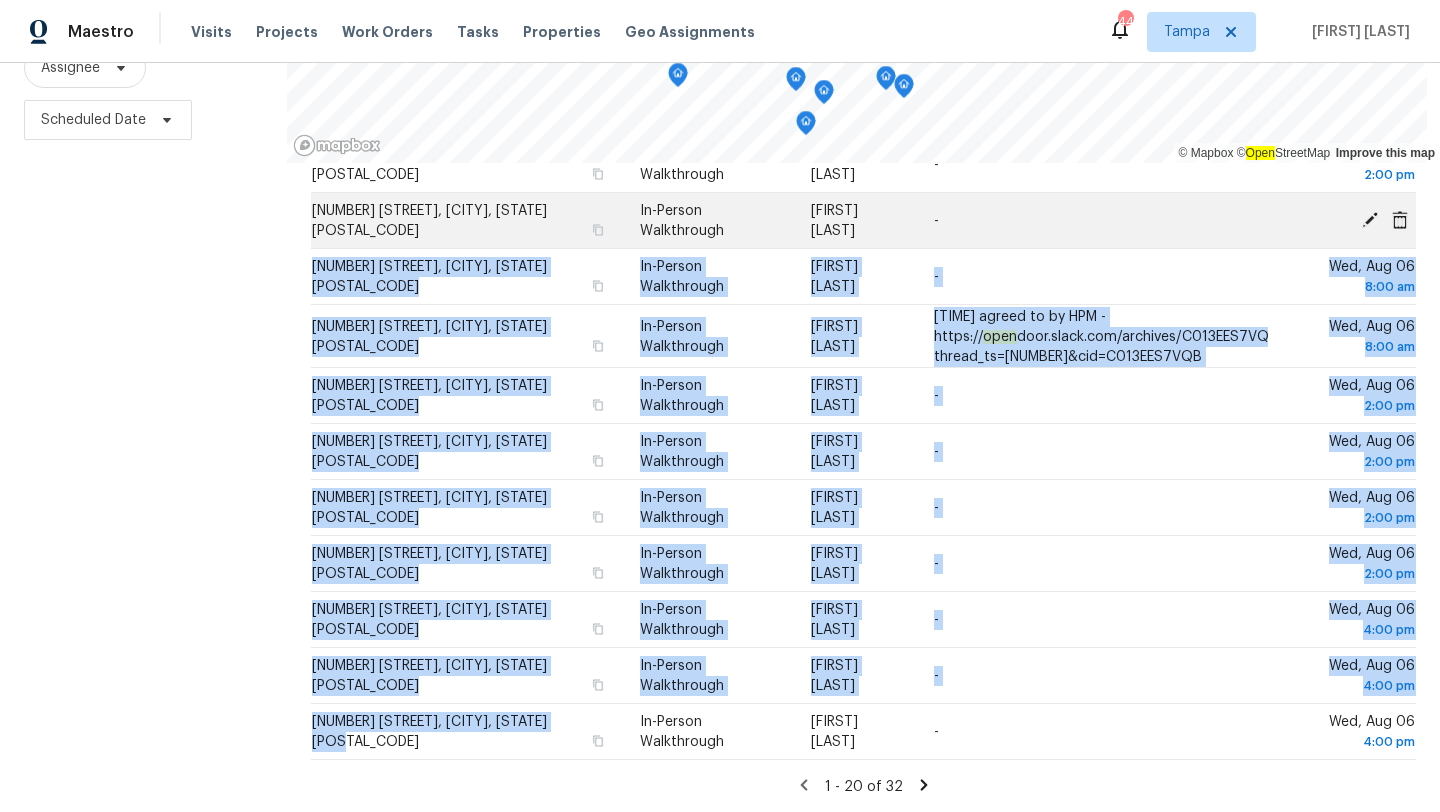 copy on "1907 Grove Valley Ave, Palm Harbor, FL 34683 In-Person Walkthrough Mat Smith - Wed, Aug 06 8:00 am 236 Lake Link Rd, Winter Haven, FL 33884 In-Person Walkthrough Nick Christian 8 am agreed to by HPM - https:// open door.slack.com/archives/C013EES7VQB/p1753404682791489?thread_ts=1753404287.750169&cid=C013EES7VQB Wed, Aug 06 8:00 am 22165 Nebula Way, Land O Lakes, FL 34637 In-Person Walkthrough Mat Smith - Wed, Aug 06 2:00 pm 457 Amethyst Ave, Auburndale, FL 33823 In-Person Walkthrough Nick Christian - Wed, Aug 06 2:00 pm 3609 Kingston Blvd, Sarasota, FL 34238 In-Person Walkthrough Naomi Ferreira - Wed, Aug 06 2:00 pm 4637 Cabbage Palm Dr, Valrico, FL 33596 In-Person Walkthrough Paul Springer - Wed, Aug 06 2:00 pm 15909 39th Gln E, Parrish, FL 34219 In-Person Walkthrough Paul Springer - Wed, Aug 06 4:00 pm 2108 Shannon Dr, Holiday, FL 34690 In-Person Walkthrough Mat Smith - Wed, Aug 06 4:00 pm 120 E Poinsettia St, Lakeland, FL 33803" 